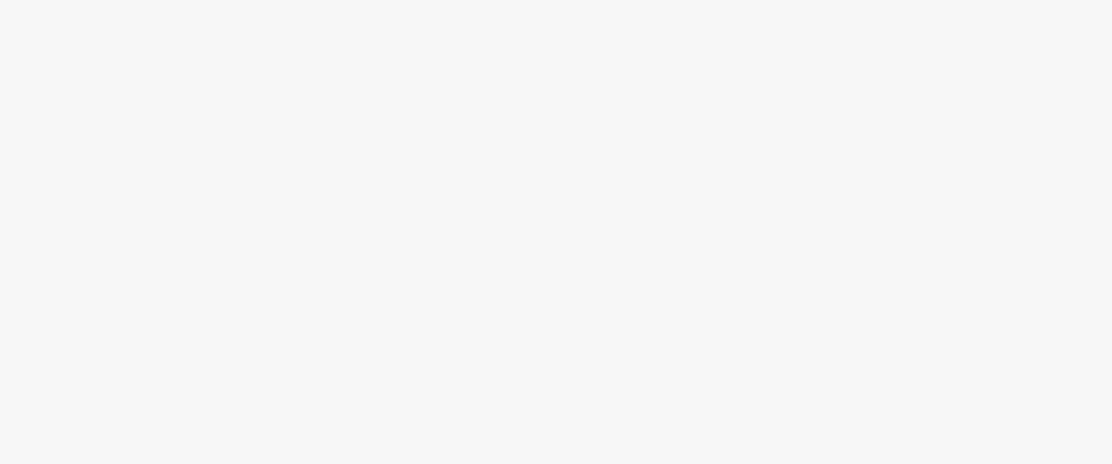 scroll, scrollTop: 0, scrollLeft: 0, axis: both 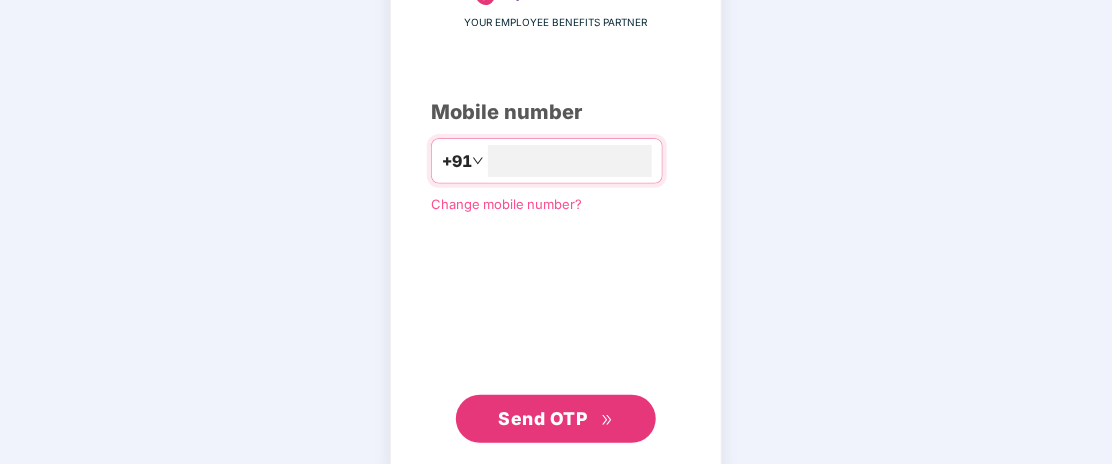 type on "**********" 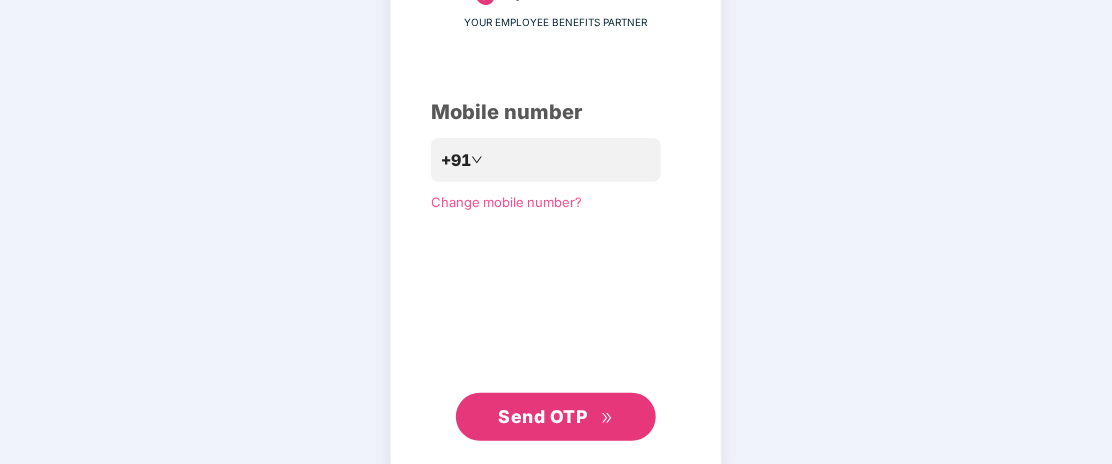 click on "Send OTP" at bounding box center [543, 416] 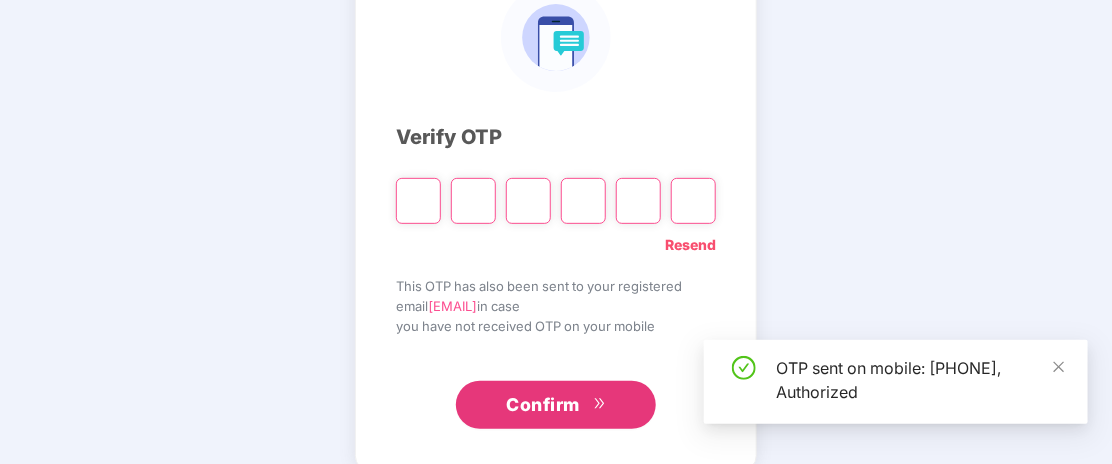 scroll, scrollTop: 187, scrollLeft: 0, axis: vertical 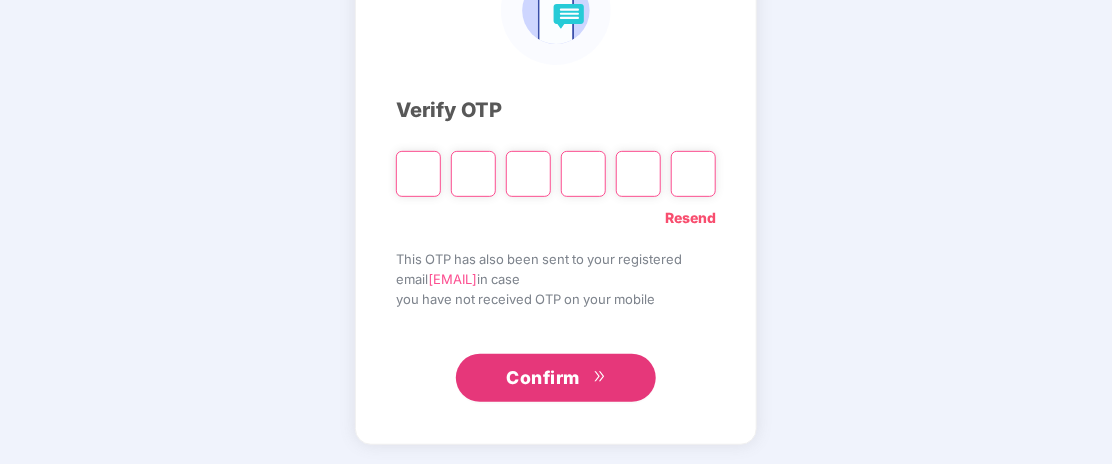 type on "*" 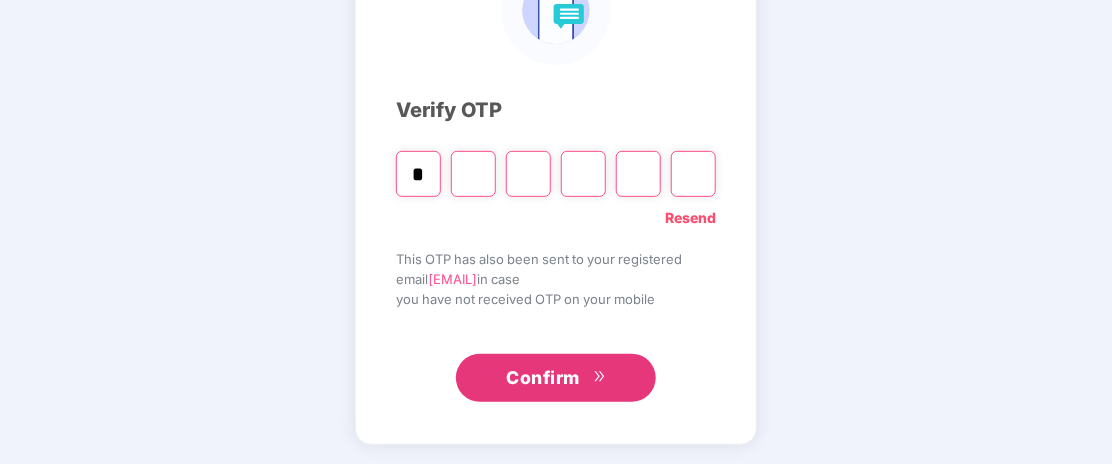type on "*" 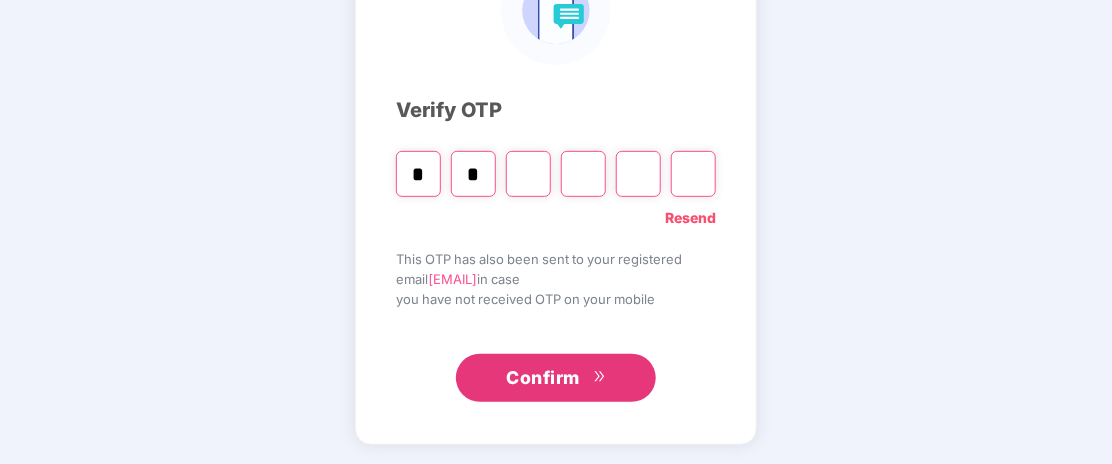 type on "*" 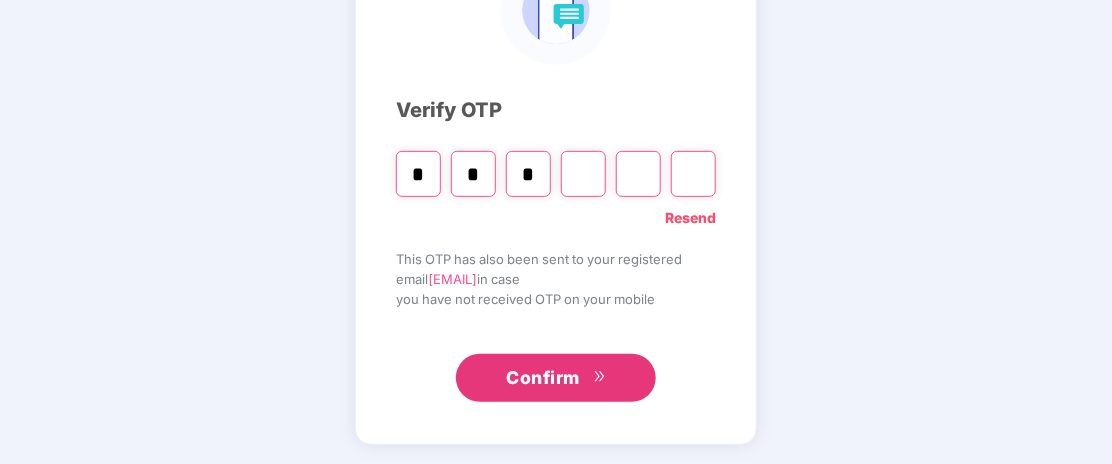 type on "*" 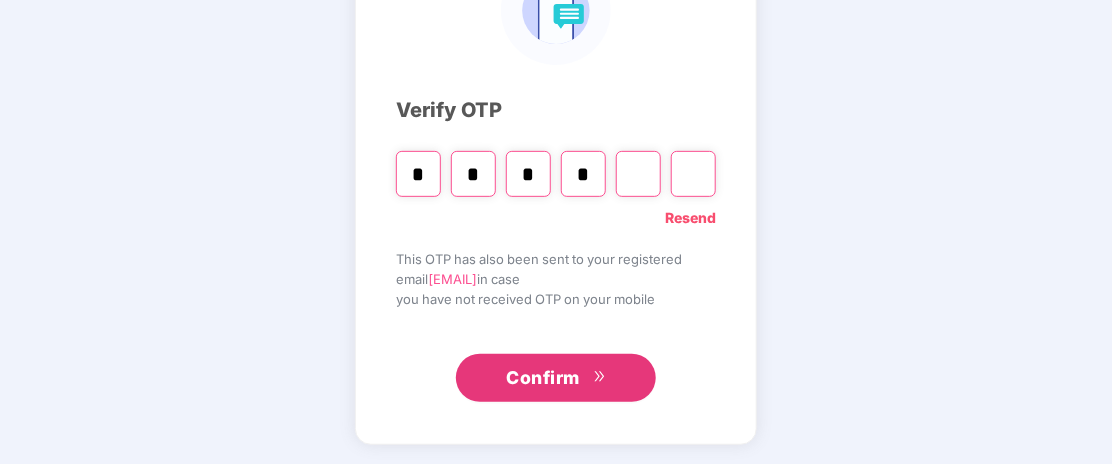 type on "*" 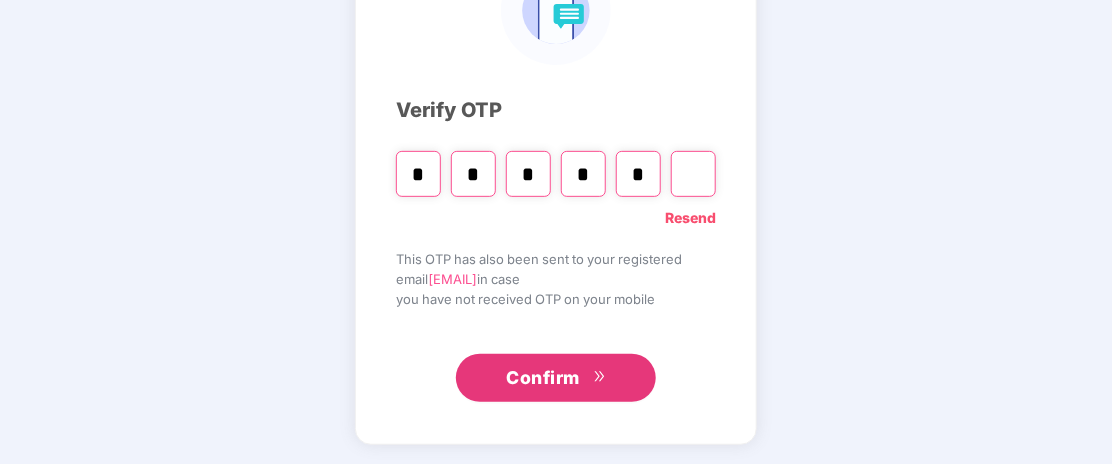 type on "*" 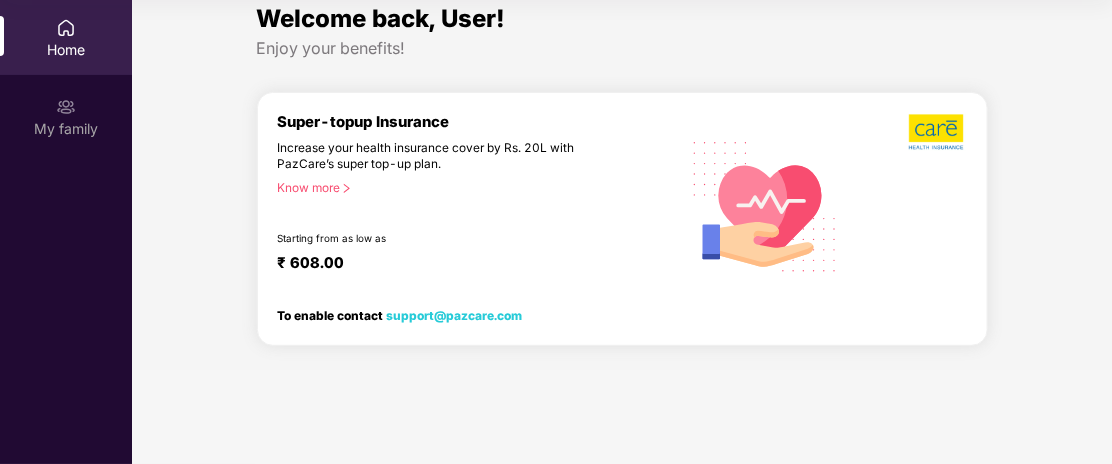 scroll, scrollTop: 111, scrollLeft: 0, axis: vertical 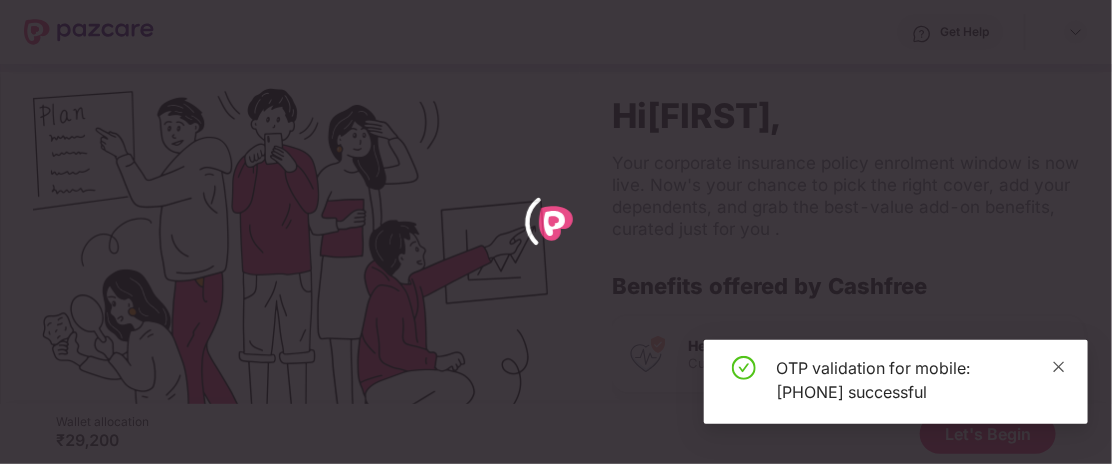 click 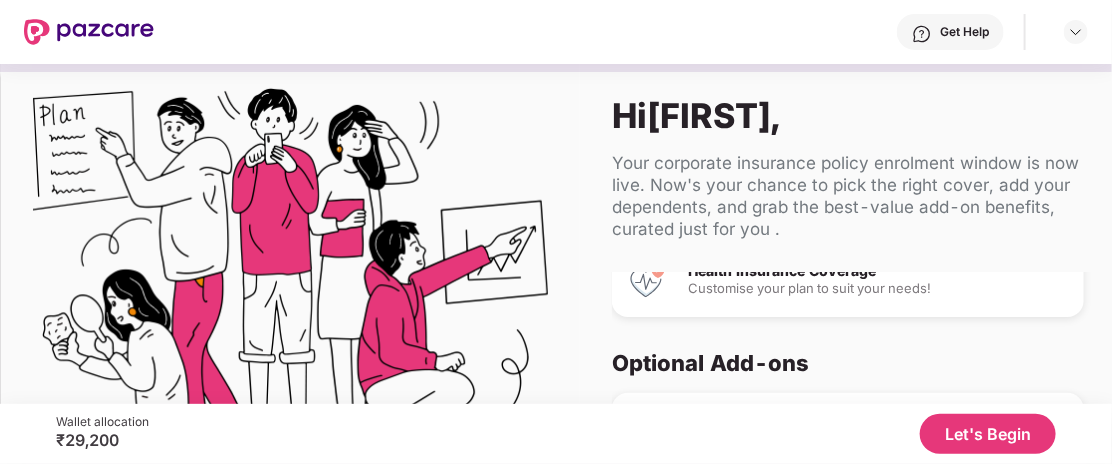 scroll, scrollTop: 0, scrollLeft: 0, axis: both 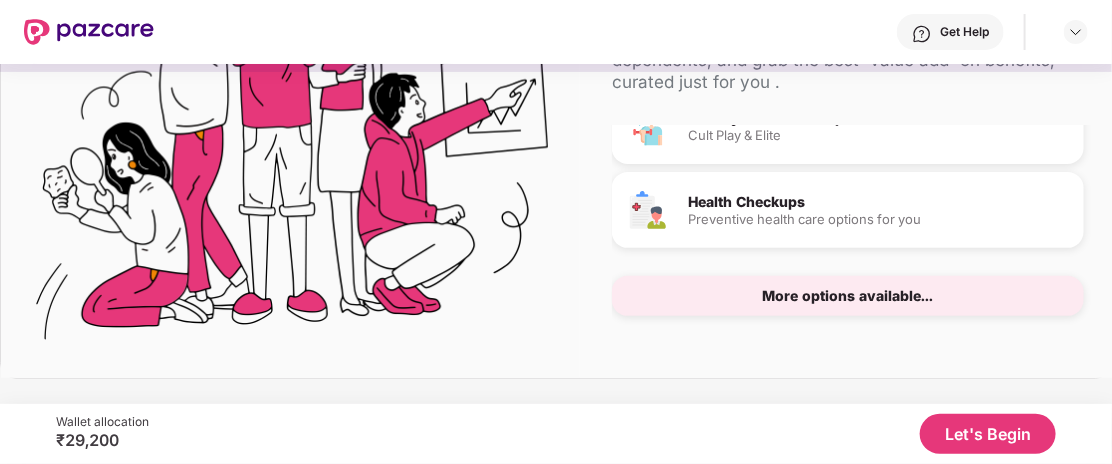 click on "Let's Begin" at bounding box center (988, 434) 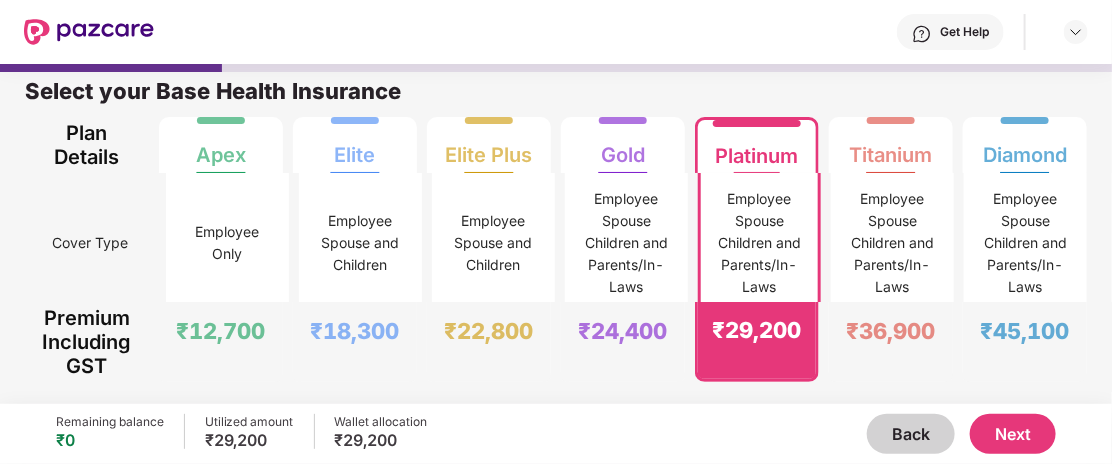 scroll, scrollTop: 9, scrollLeft: 0, axis: vertical 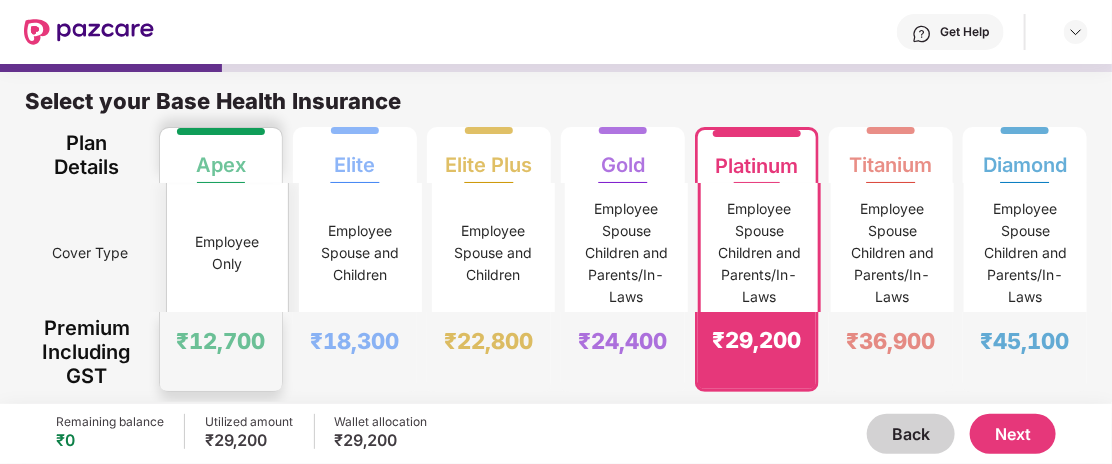 click on "Employee Only" at bounding box center (227, 253) 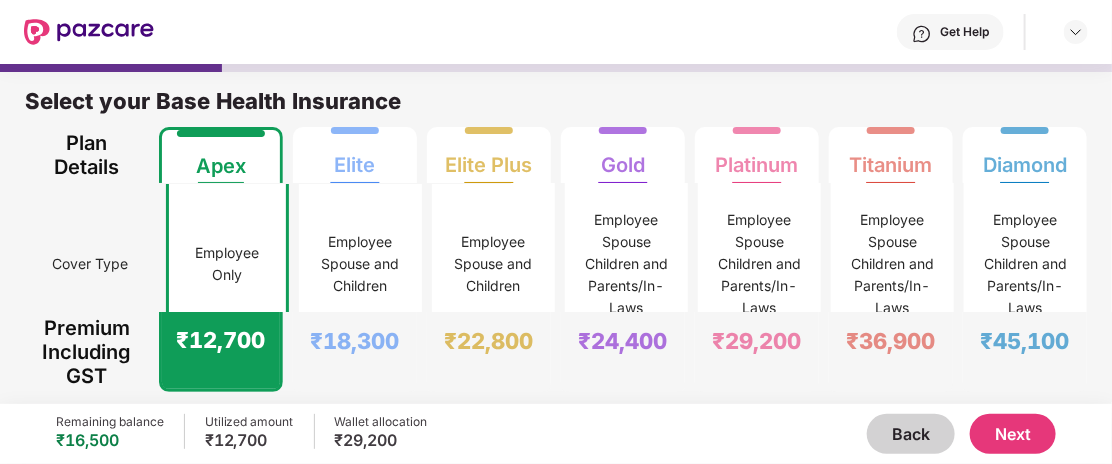 click on "Next" at bounding box center [1013, 434] 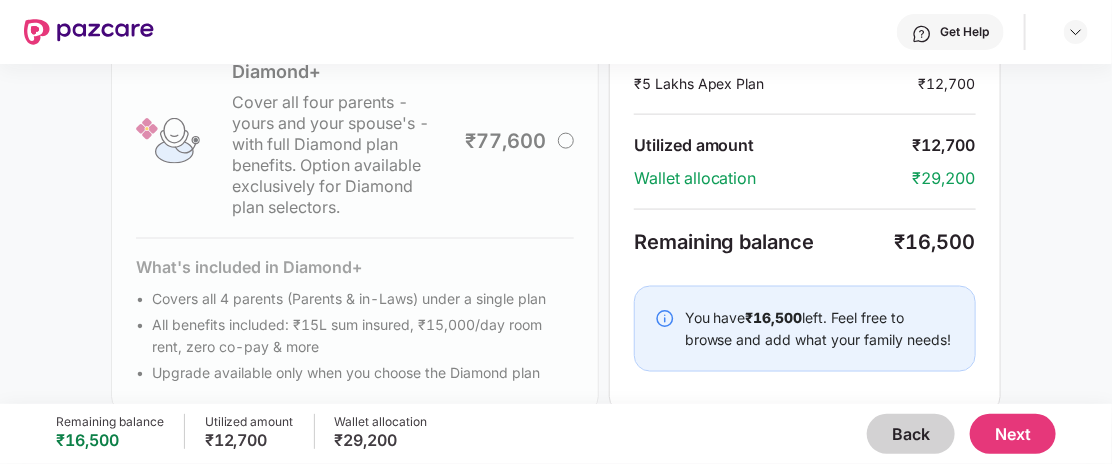 scroll, scrollTop: 907, scrollLeft: 0, axis: vertical 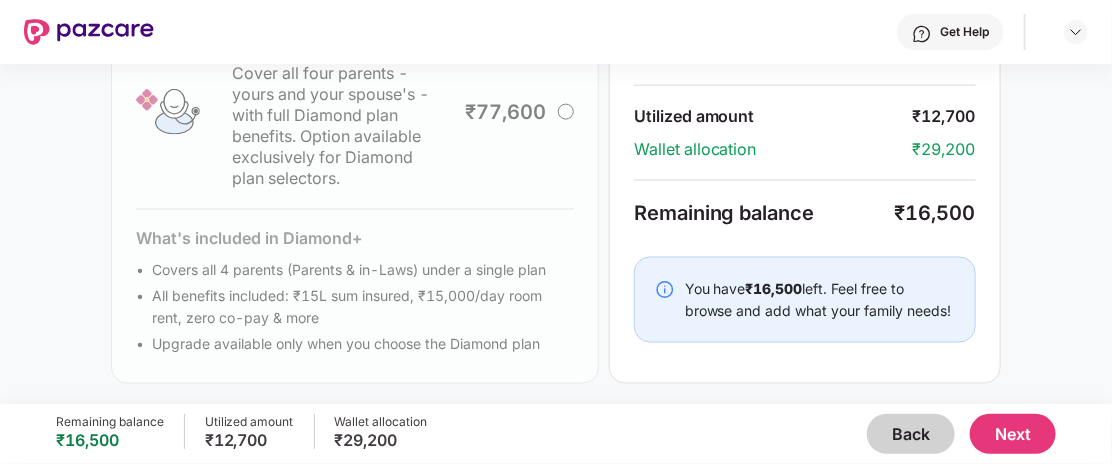 click on "Next" at bounding box center [1013, 434] 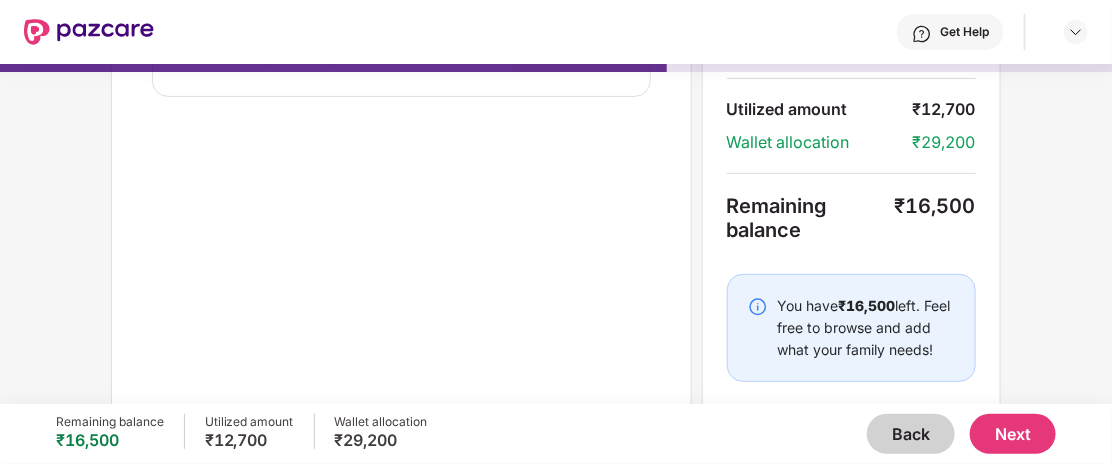 scroll, scrollTop: 228, scrollLeft: 0, axis: vertical 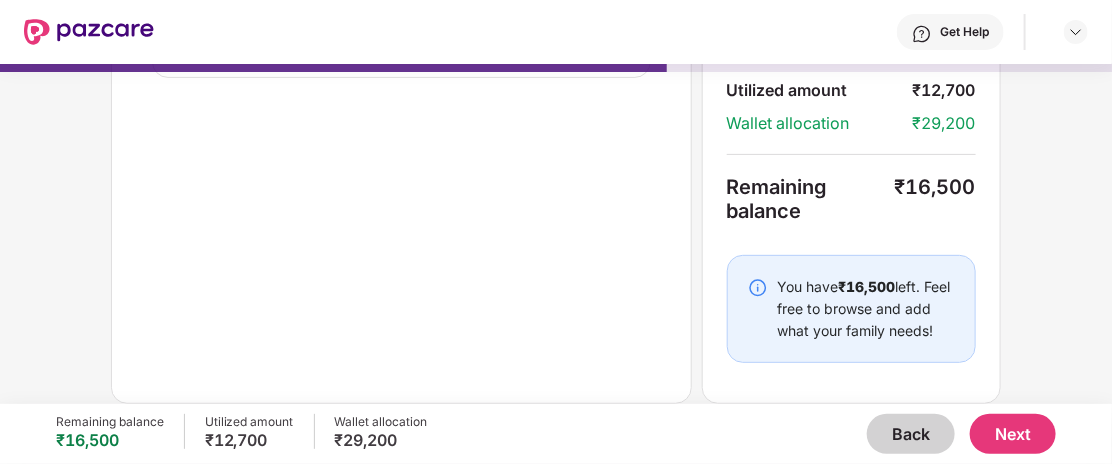click at bounding box center (758, 288) 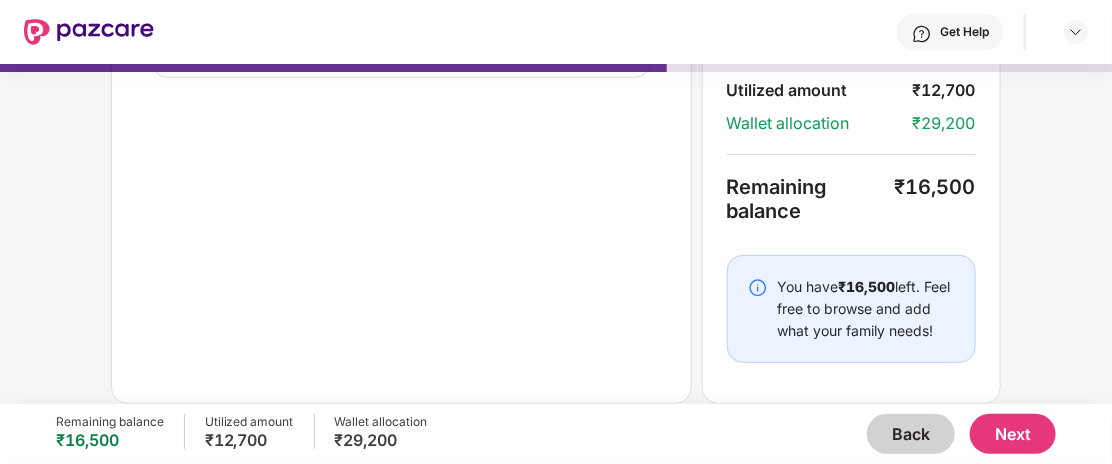 scroll, scrollTop: 0, scrollLeft: 0, axis: both 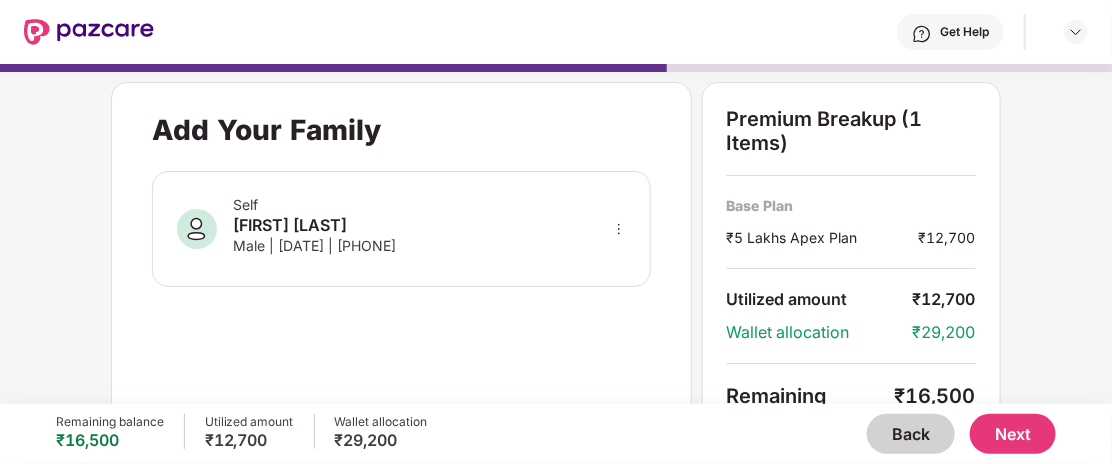 click on "Next" at bounding box center (1013, 434) 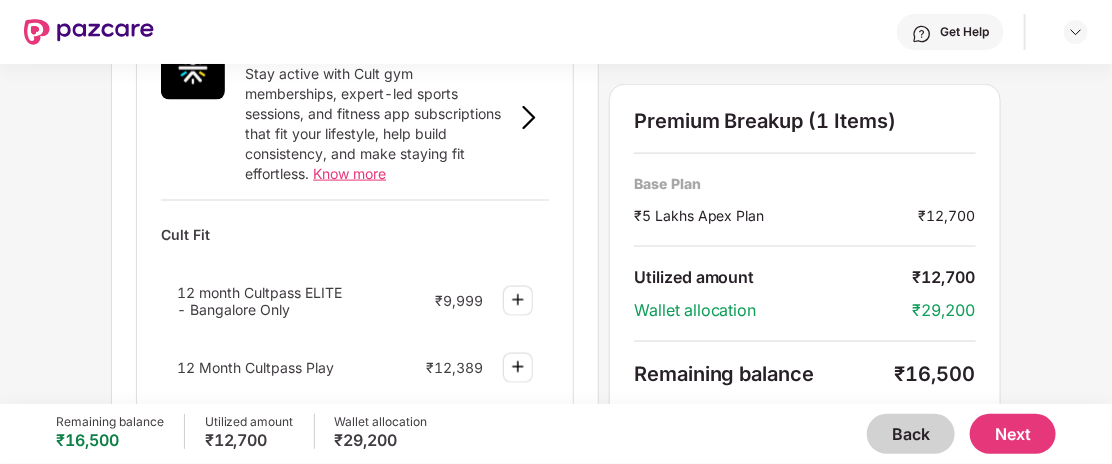 scroll, scrollTop: 867, scrollLeft: 0, axis: vertical 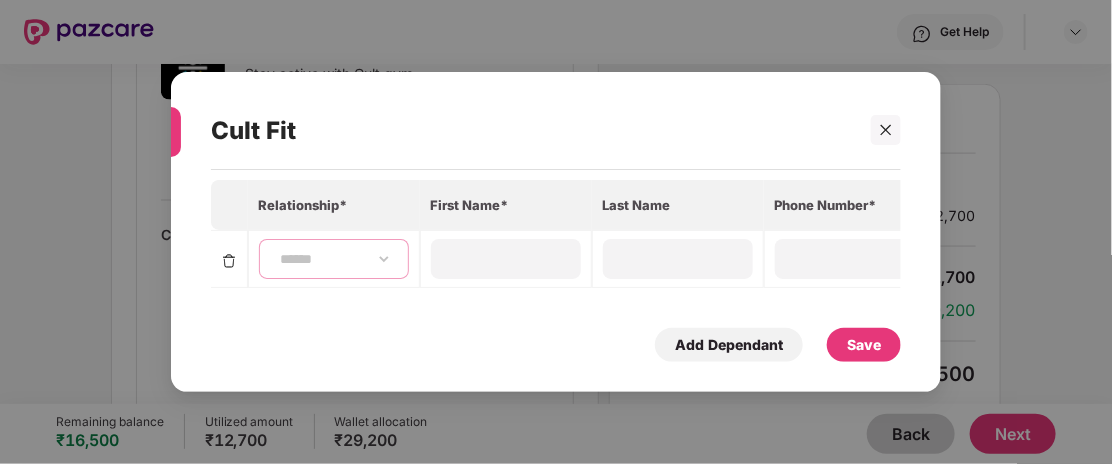 click on "**********" at bounding box center [334, 259] 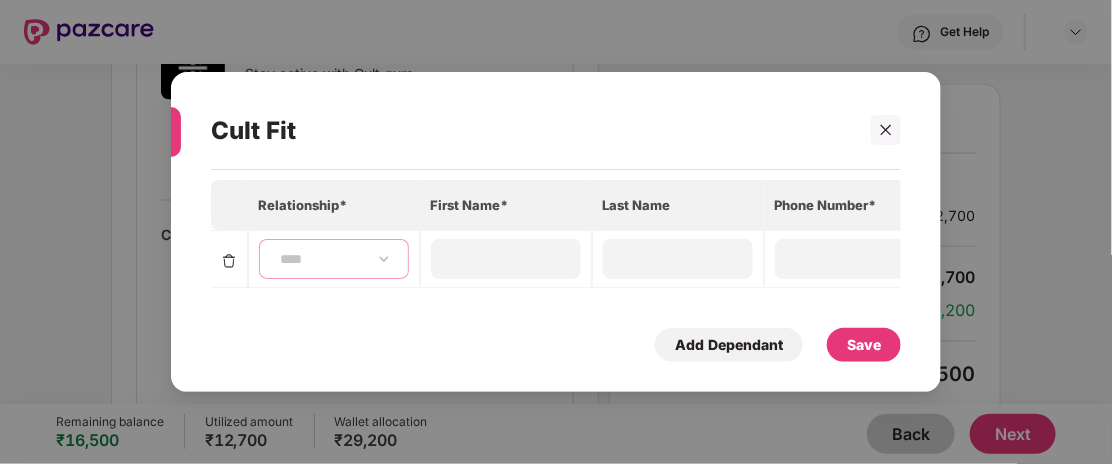 click on "**********" at bounding box center (334, 259) 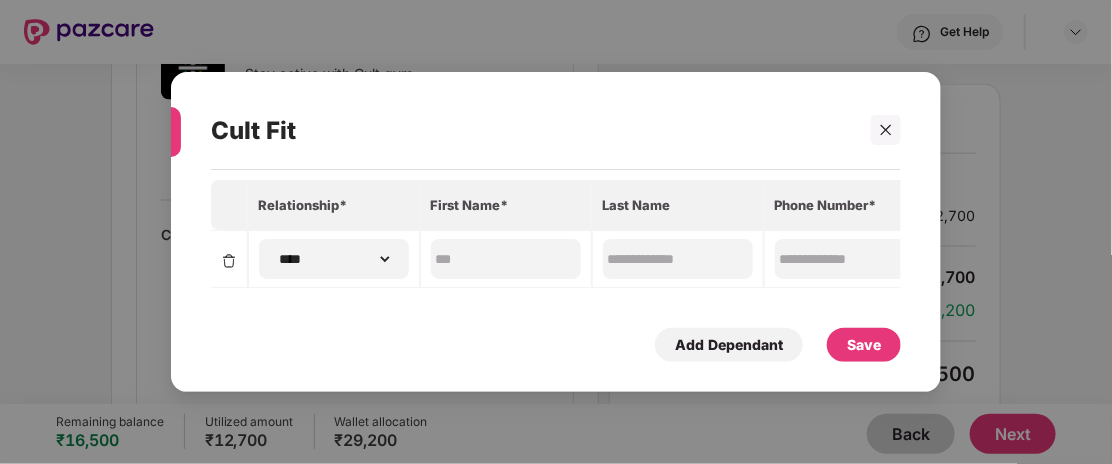 click on "Save" at bounding box center [864, 345] 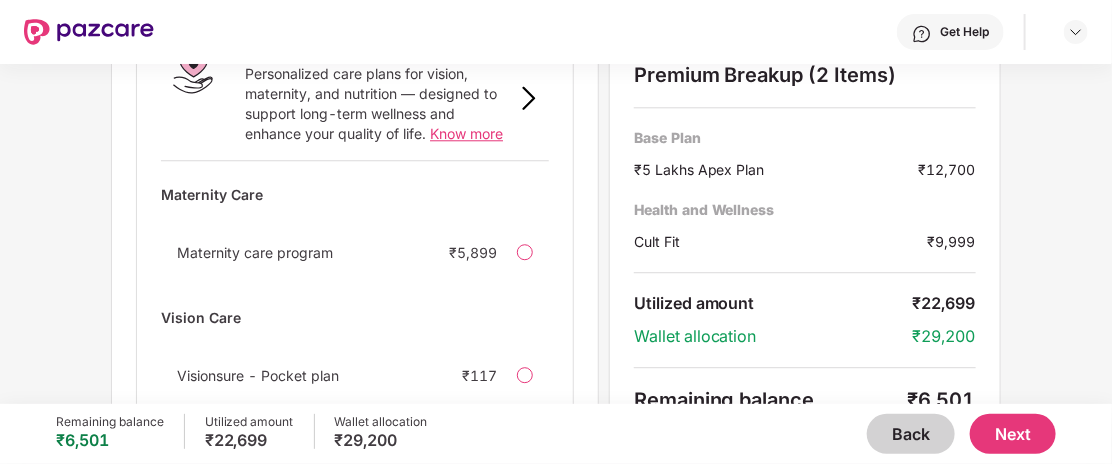 scroll, scrollTop: 1662, scrollLeft: 0, axis: vertical 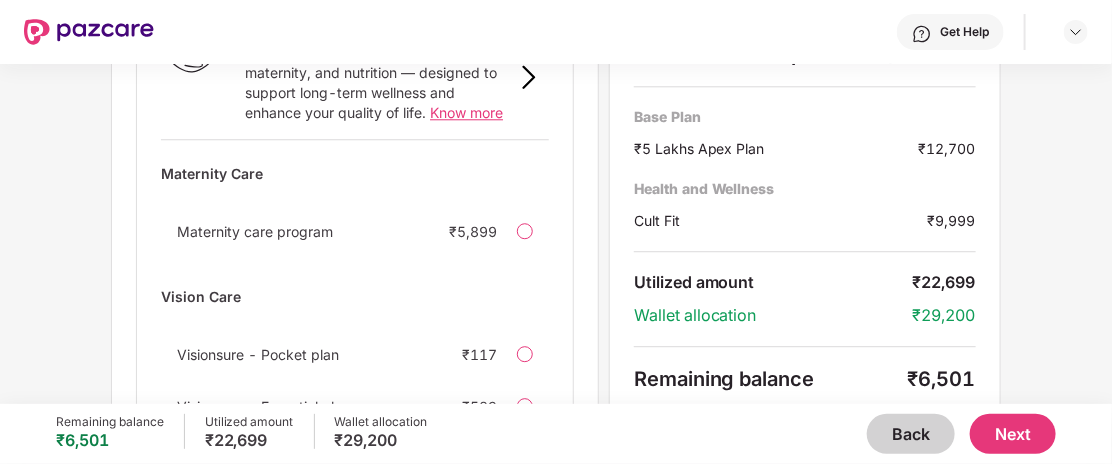 click on "Next" at bounding box center [1013, 434] 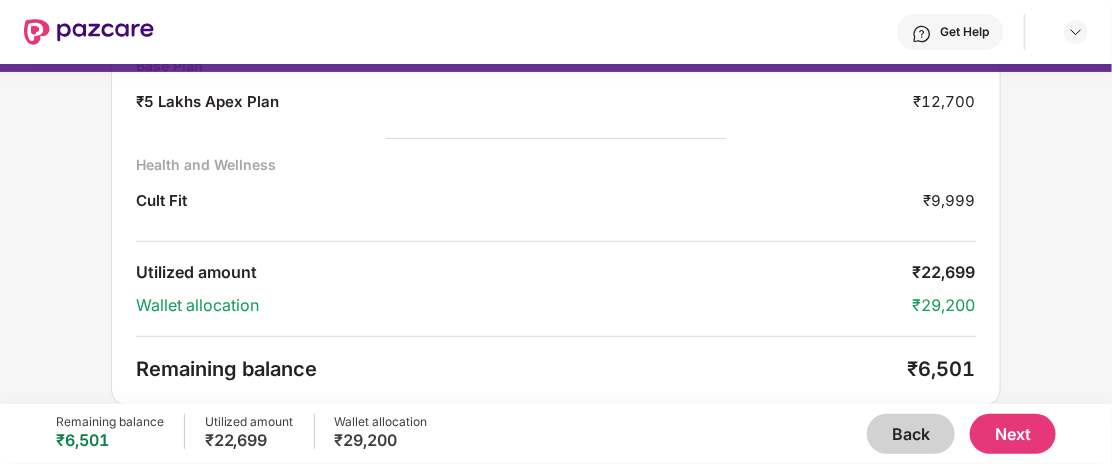 scroll, scrollTop: 0, scrollLeft: 0, axis: both 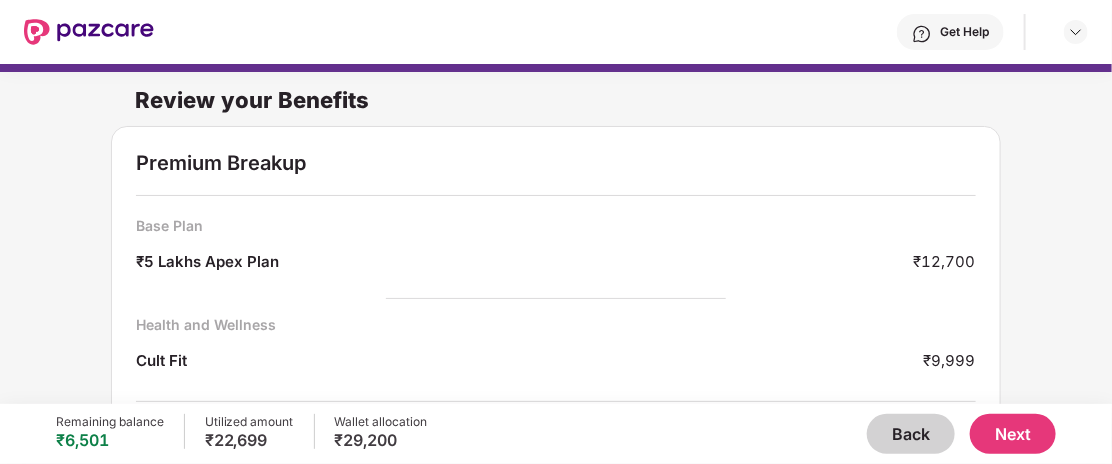 click on "Back" at bounding box center [911, 434] 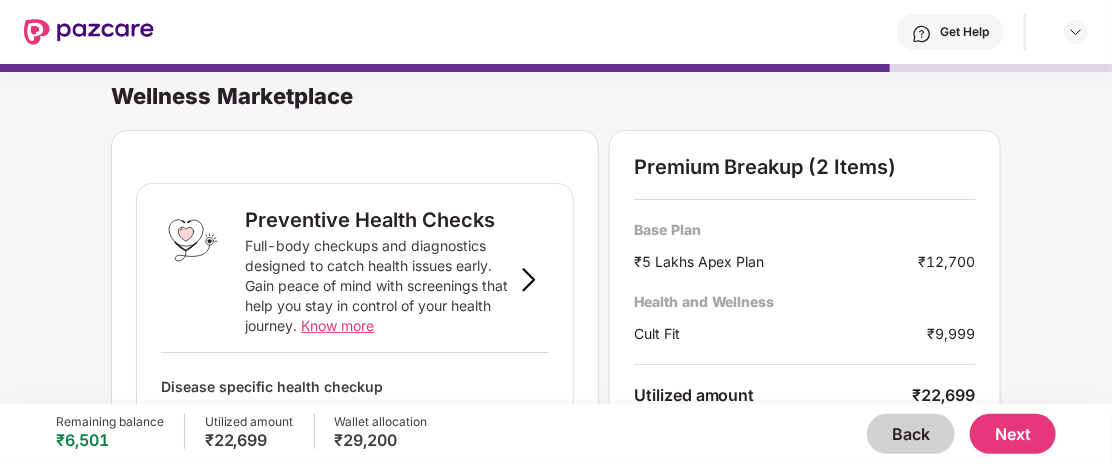 click on "Back" at bounding box center [911, 434] 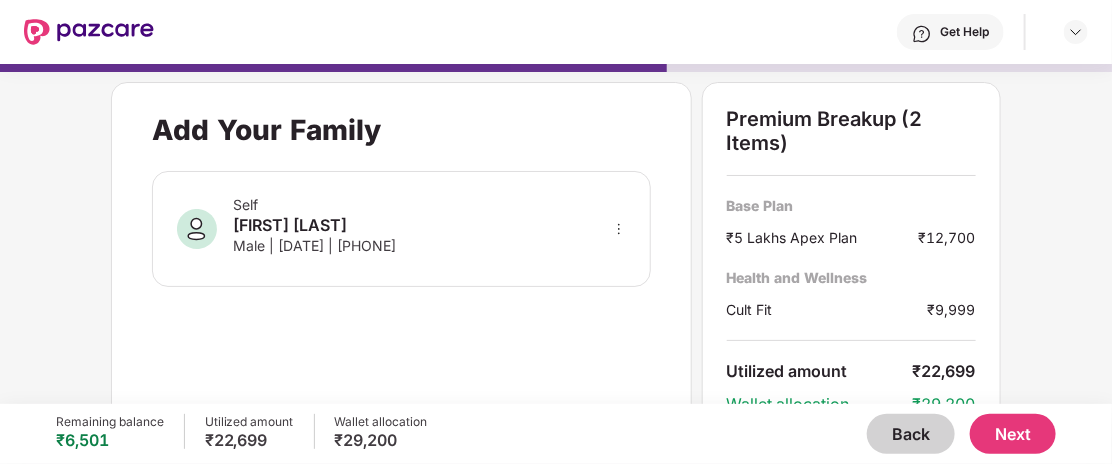 click on "Back" at bounding box center (911, 434) 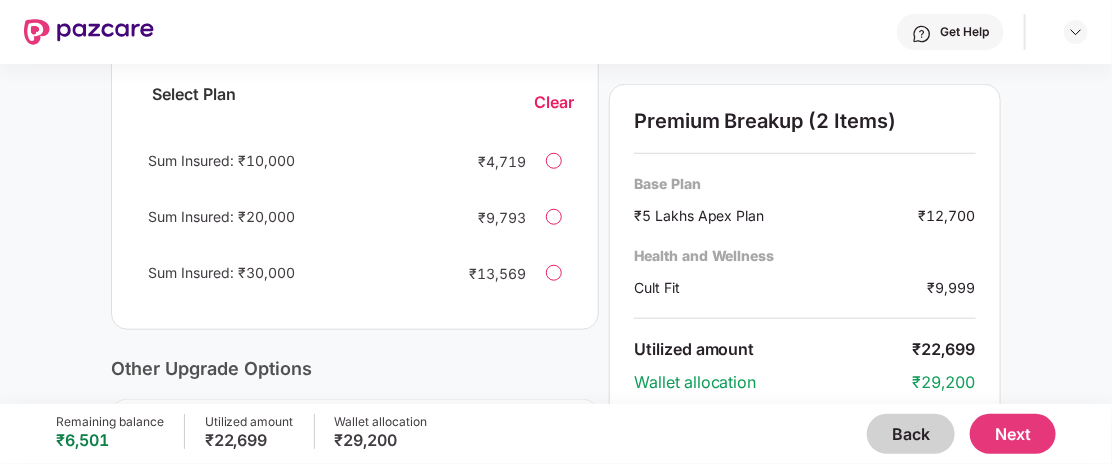 scroll, scrollTop: 517, scrollLeft: 0, axis: vertical 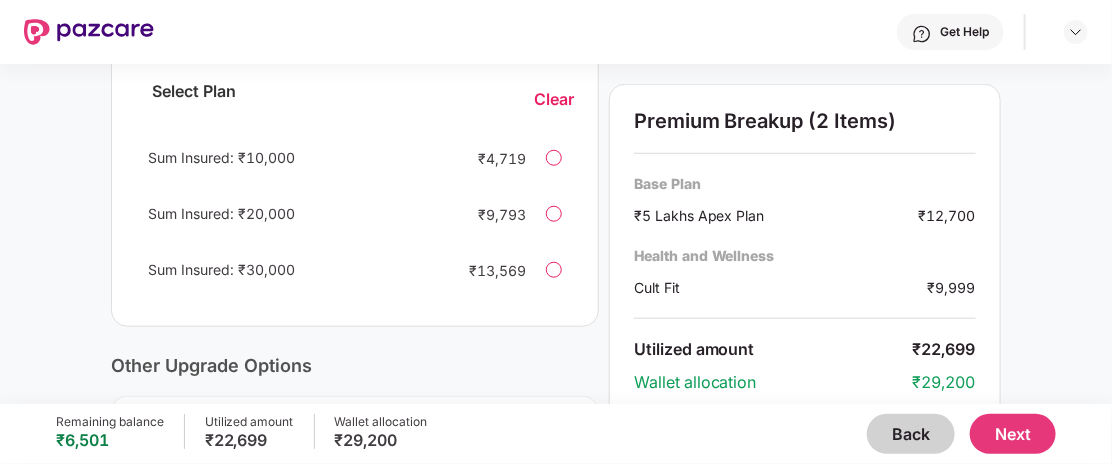 click at bounding box center [554, 158] 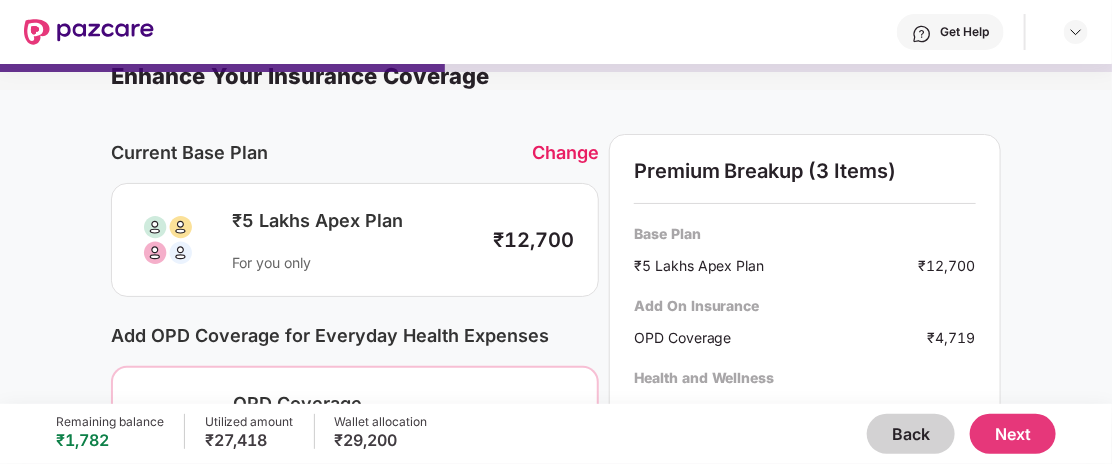 scroll, scrollTop: 0, scrollLeft: 0, axis: both 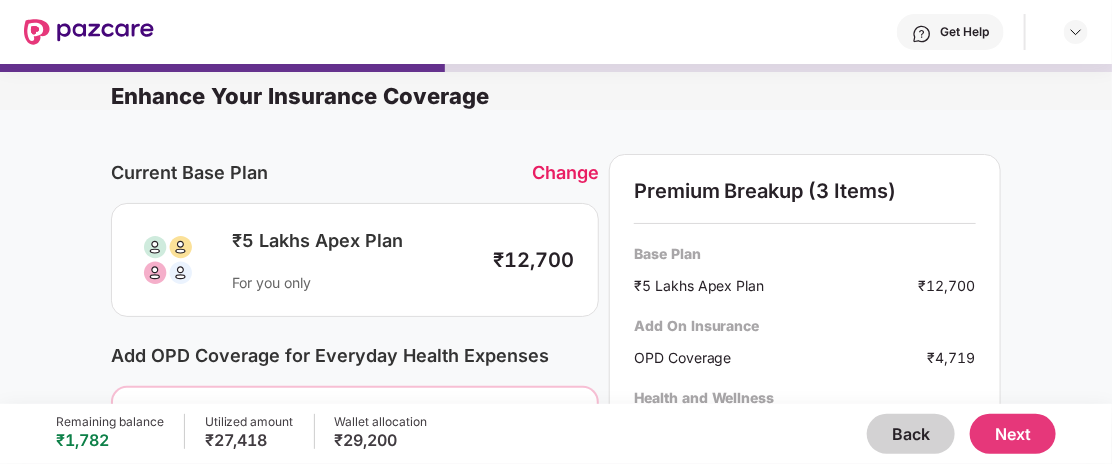 click on "Back" at bounding box center [911, 434] 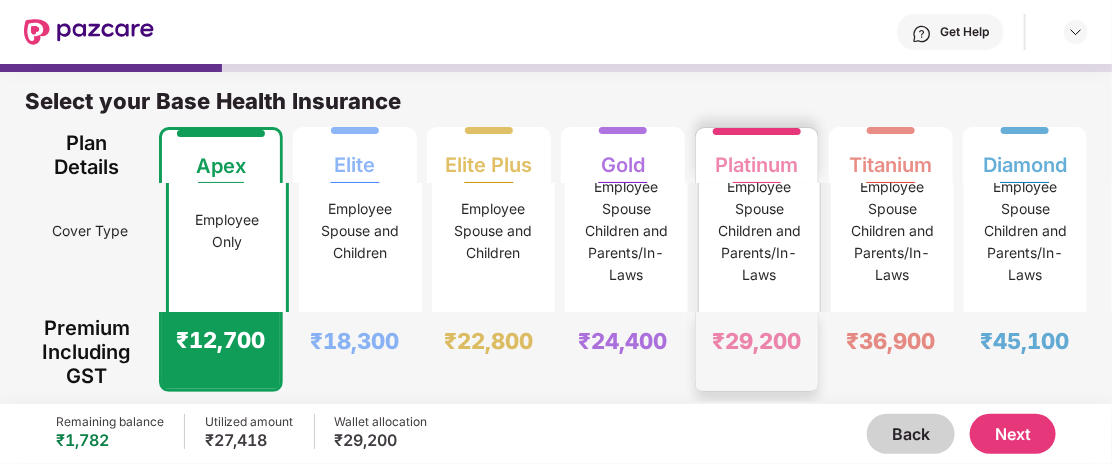 scroll, scrollTop: 0, scrollLeft: 0, axis: both 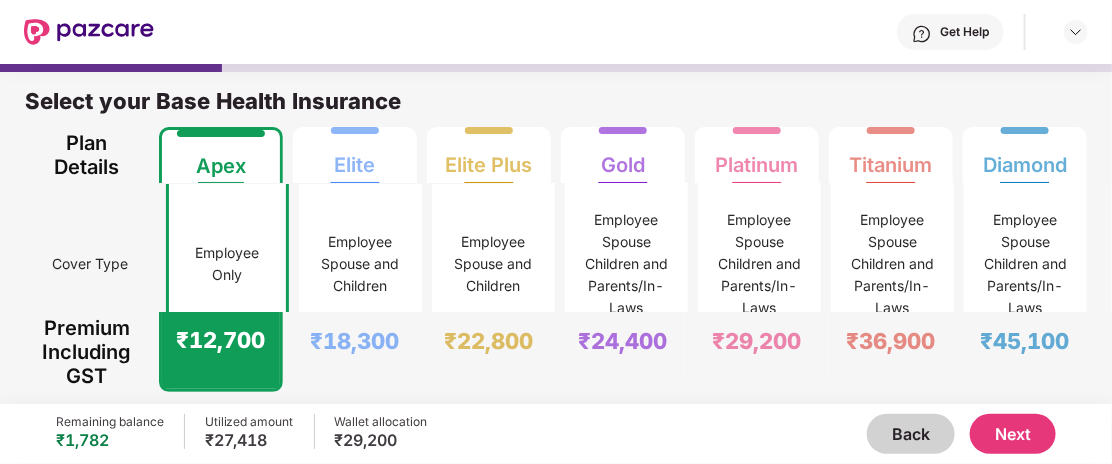 click on "Next" at bounding box center [1013, 434] 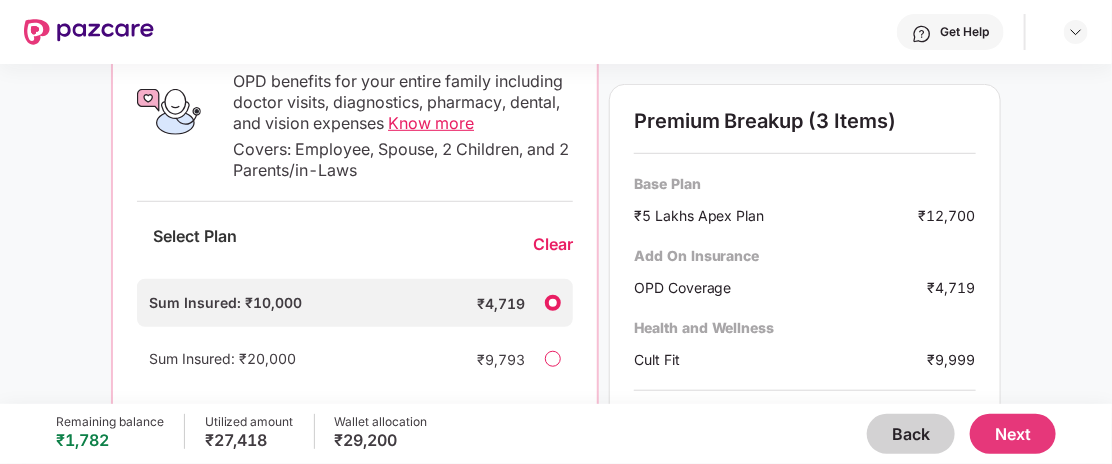 scroll, scrollTop: 308, scrollLeft: 0, axis: vertical 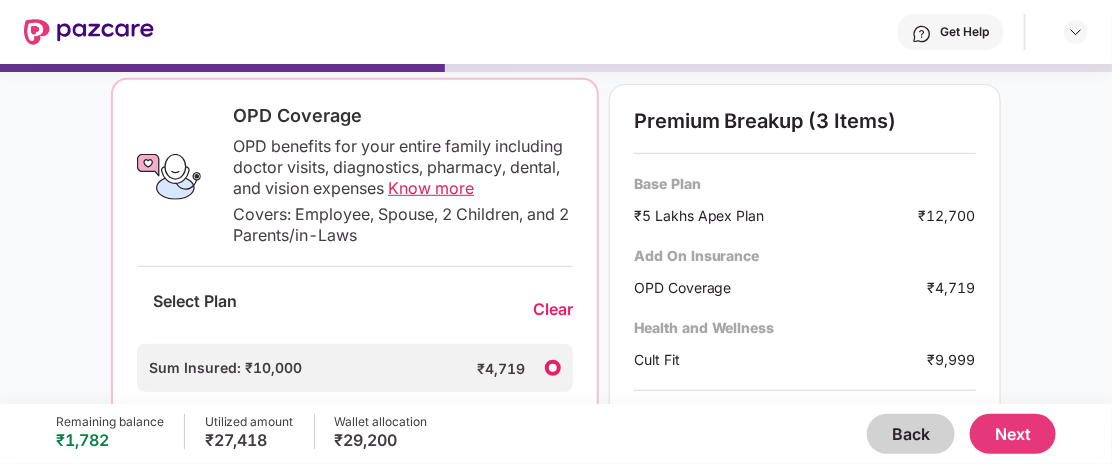 click on "Know more" at bounding box center [431, 188] 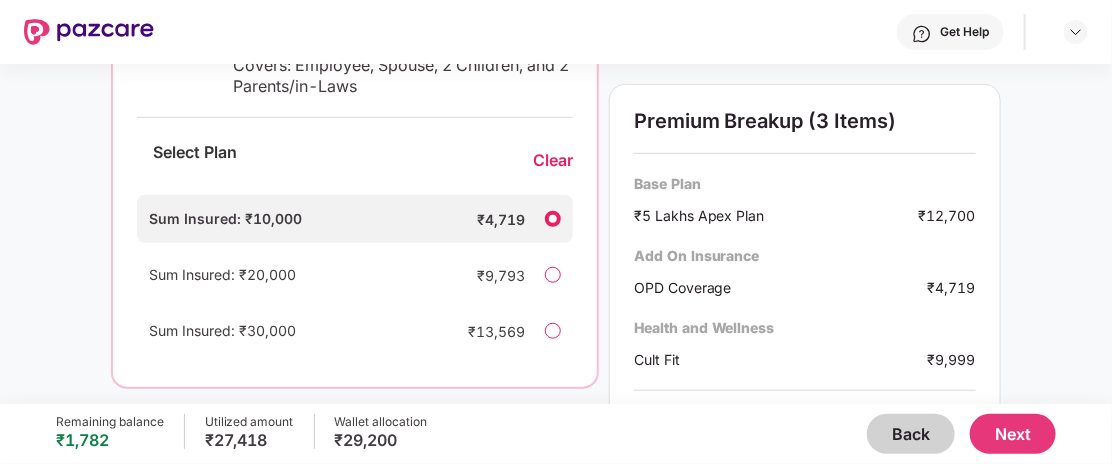 scroll, scrollTop: 491, scrollLeft: 0, axis: vertical 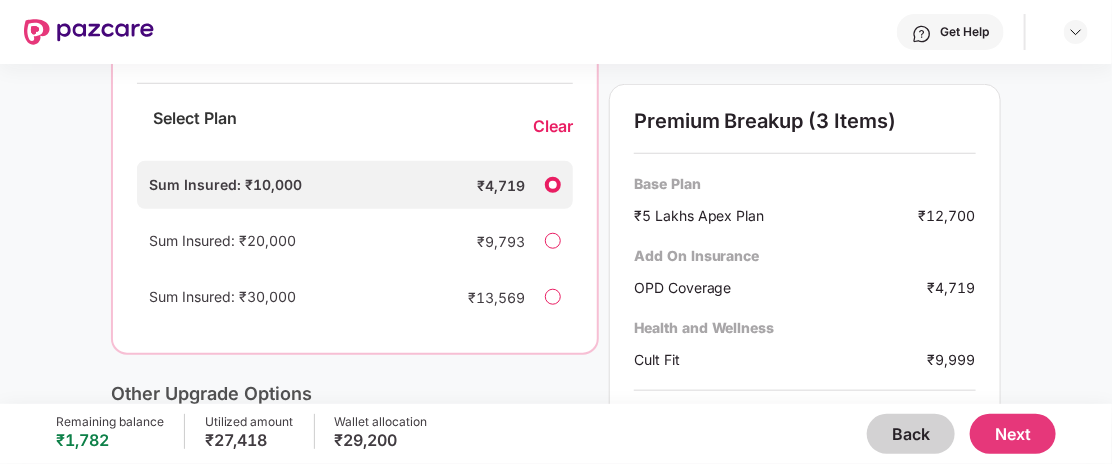 click on "Next" at bounding box center [1013, 434] 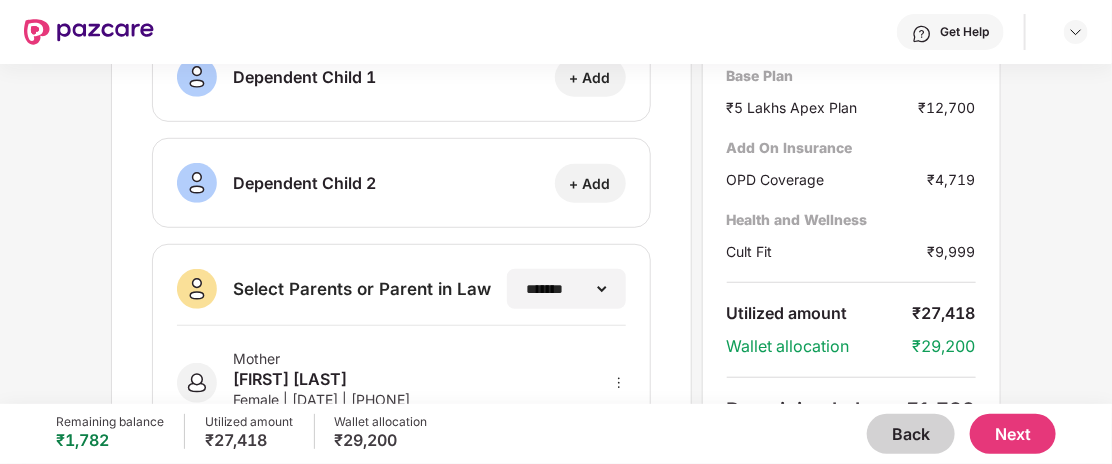 scroll, scrollTop: 383, scrollLeft: 0, axis: vertical 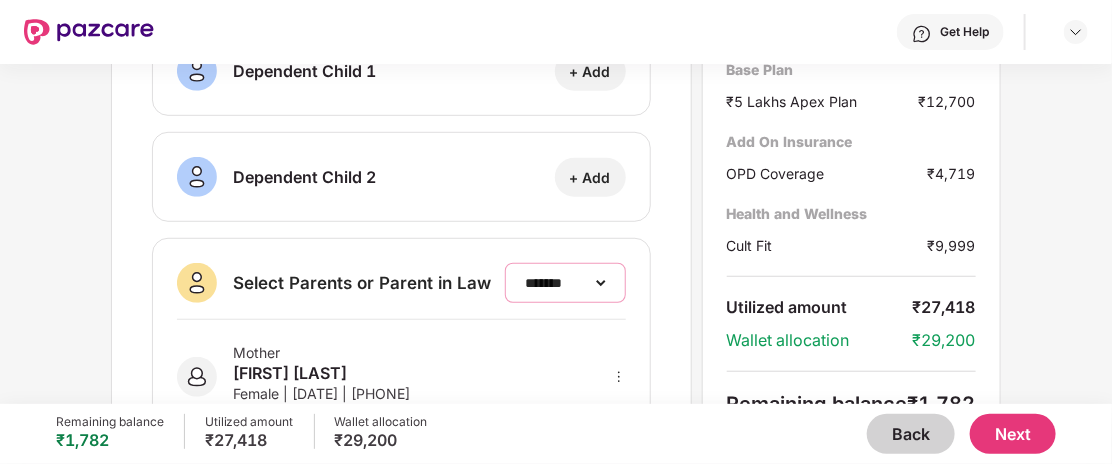 click on "**********" at bounding box center [565, 283] 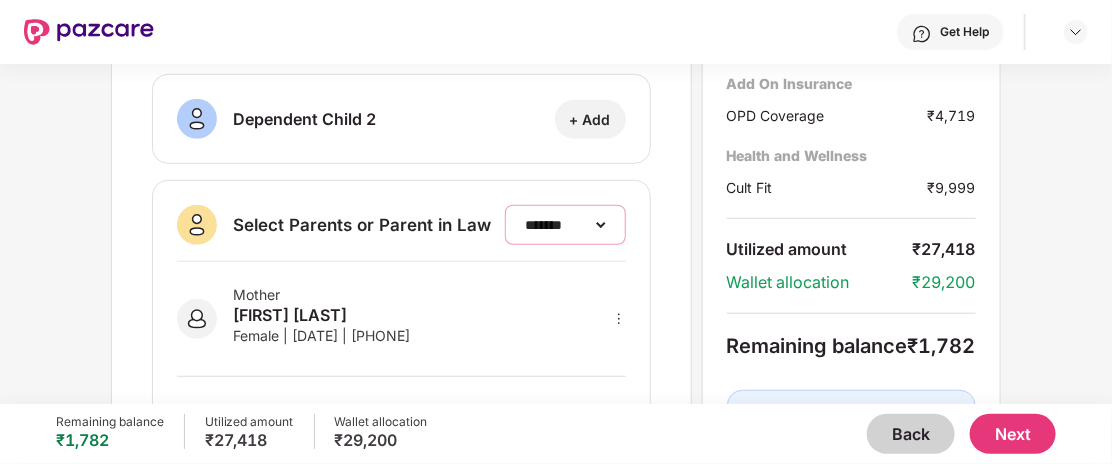 scroll, scrollTop: 481, scrollLeft: 0, axis: vertical 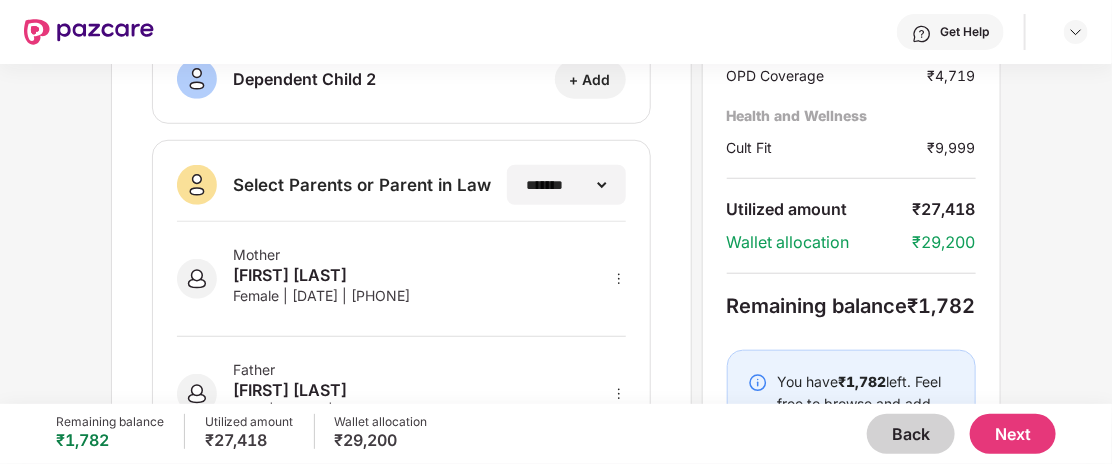click on "[FIRST] [LAST]" at bounding box center [321, 275] 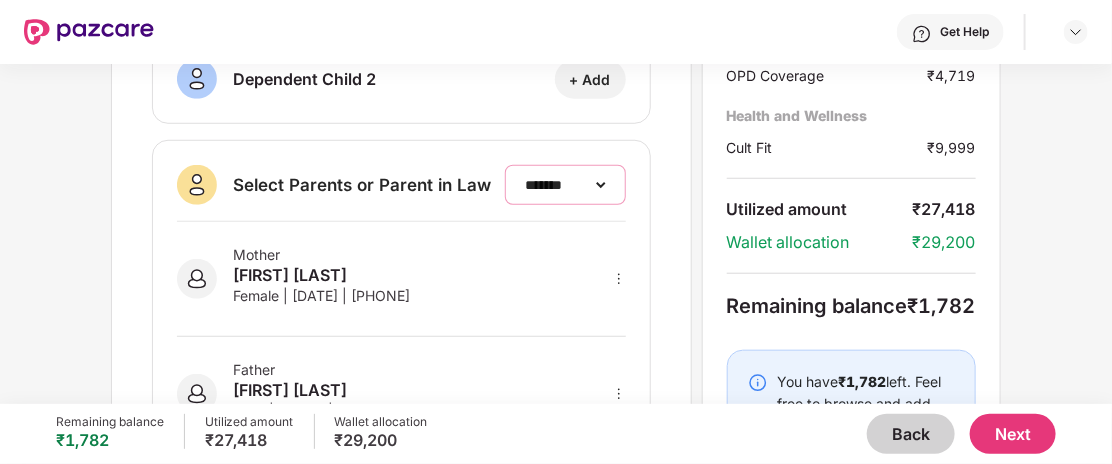 click on "**********" at bounding box center [565, 185] 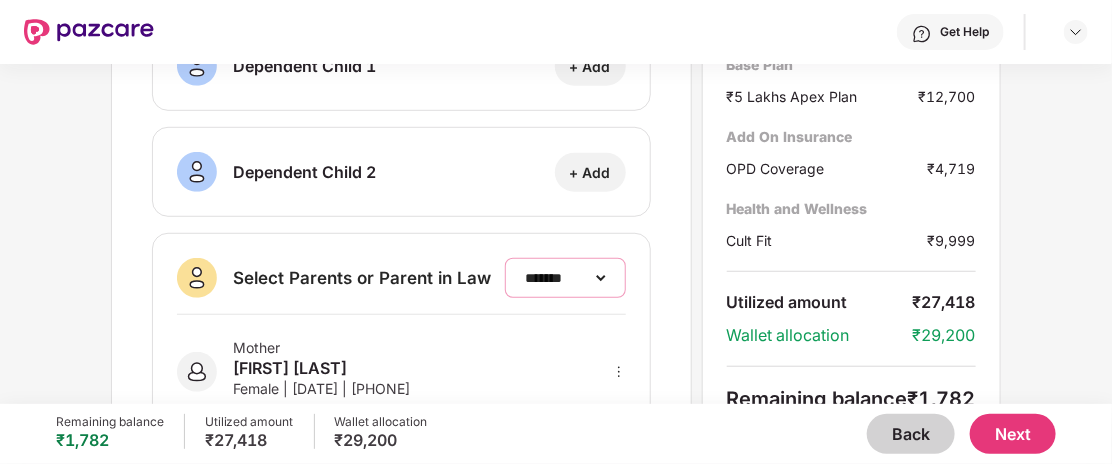 scroll, scrollTop: 572, scrollLeft: 0, axis: vertical 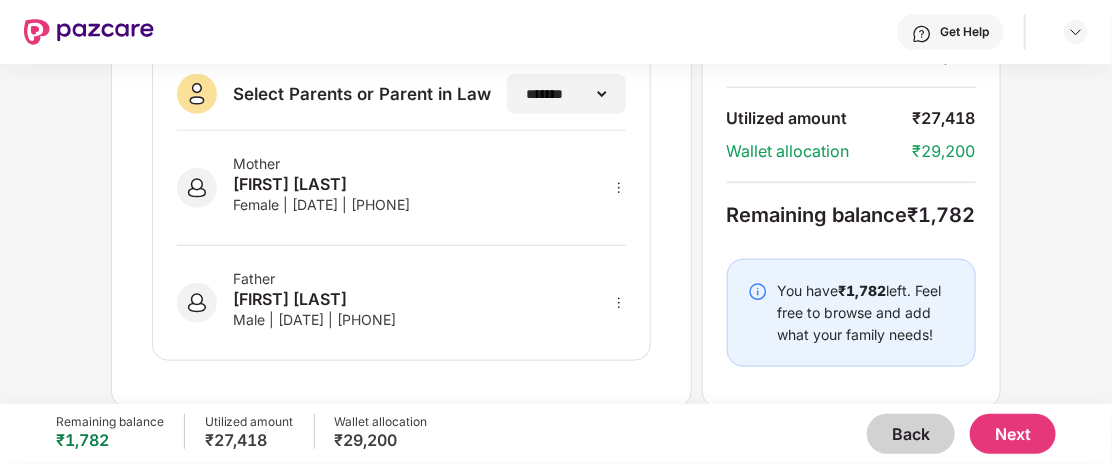 click on "Next" at bounding box center [1013, 434] 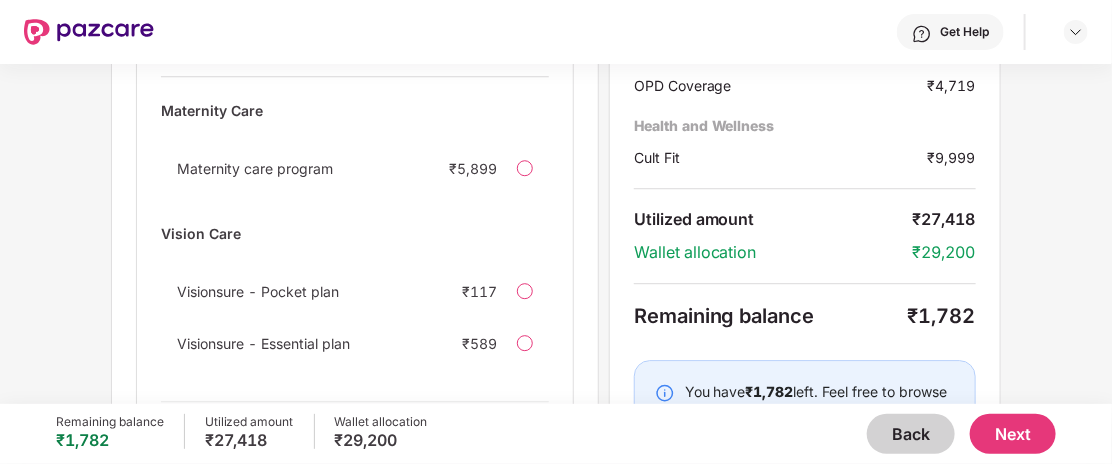 scroll, scrollTop: 1777, scrollLeft: 0, axis: vertical 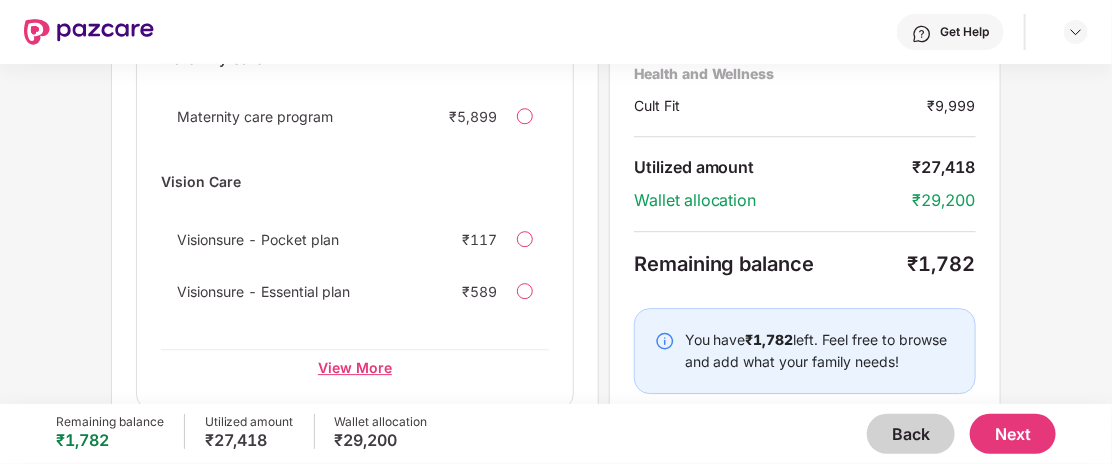 click on "View More" at bounding box center (355, 367) 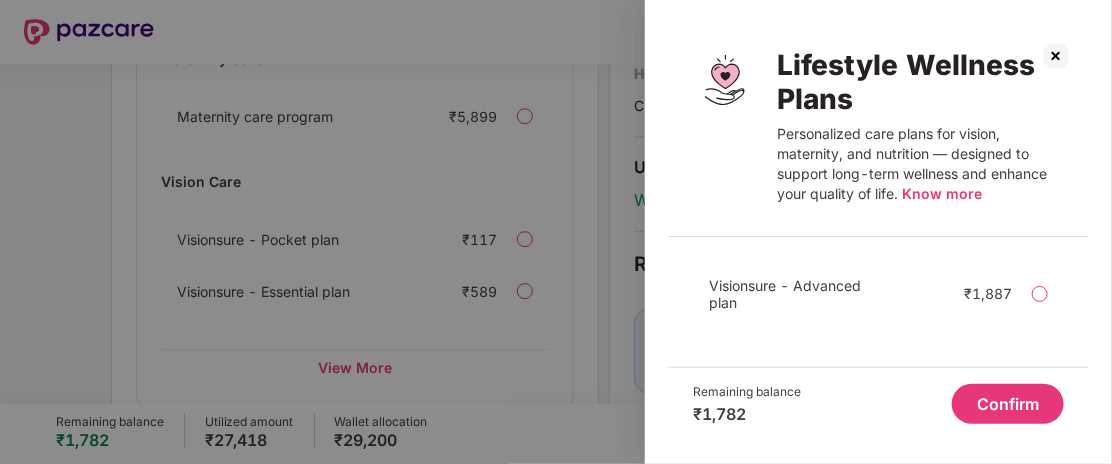 scroll, scrollTop: 0, scrollLeft: 0, axis: both 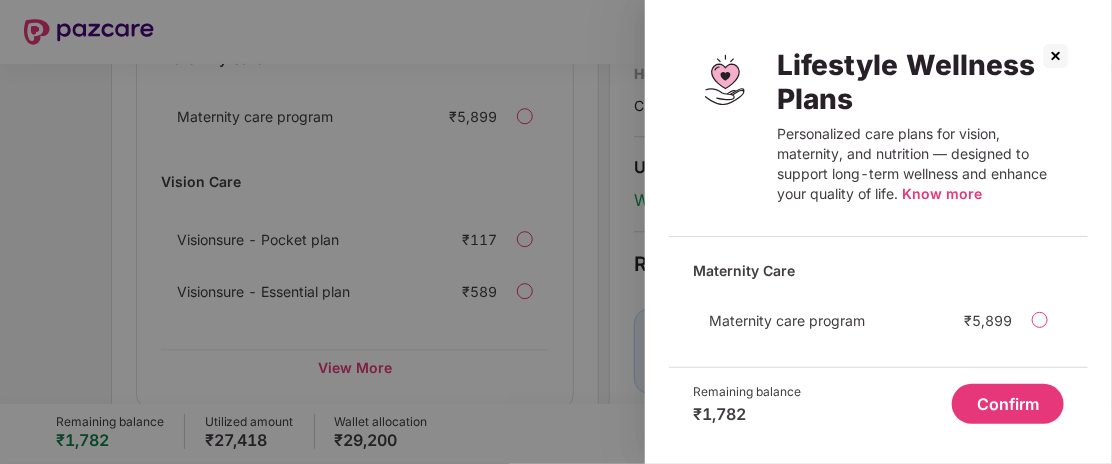 click at bounding box center [1056, 56] 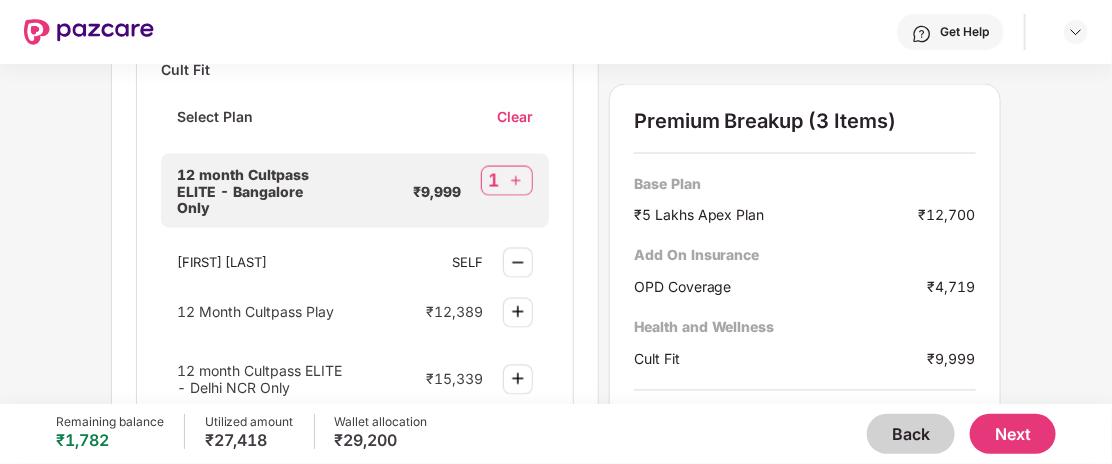 scroll, scrollTop: 1059, scrollLeft: 0, axis: vertical 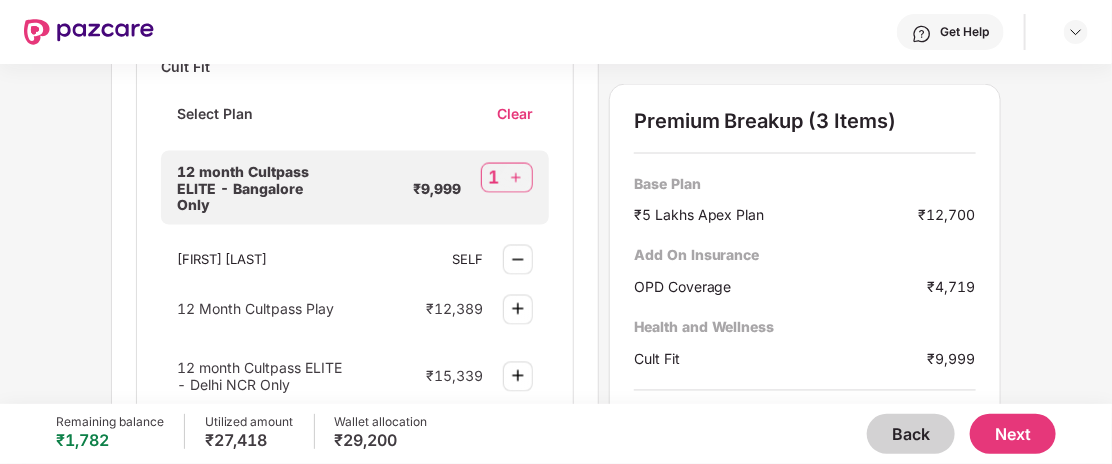 click at bounding box center (518, 309) 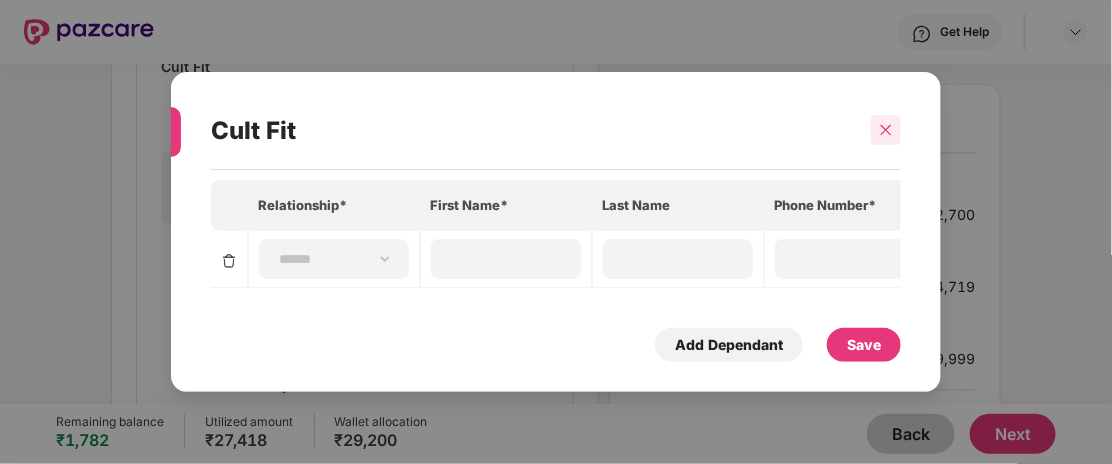 click 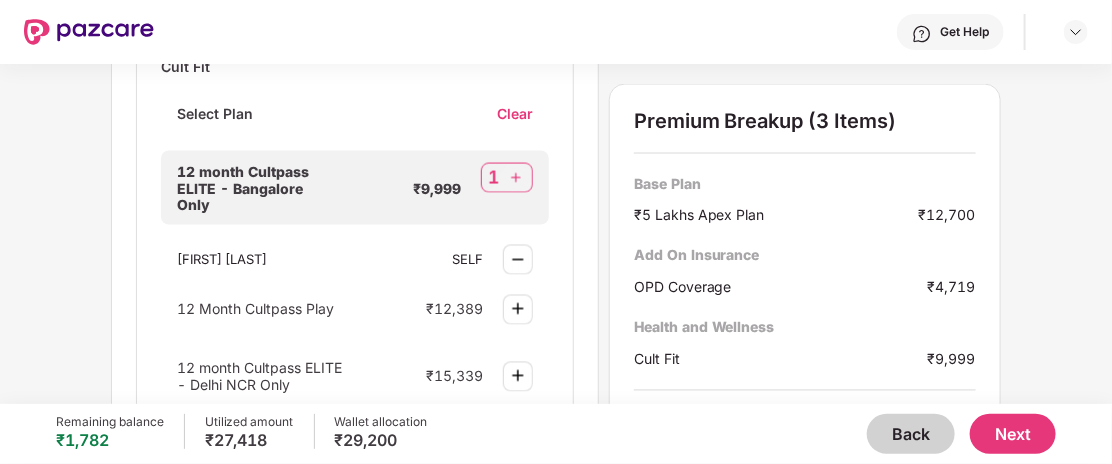 click on "Clear" at bounding box center (523, 113) 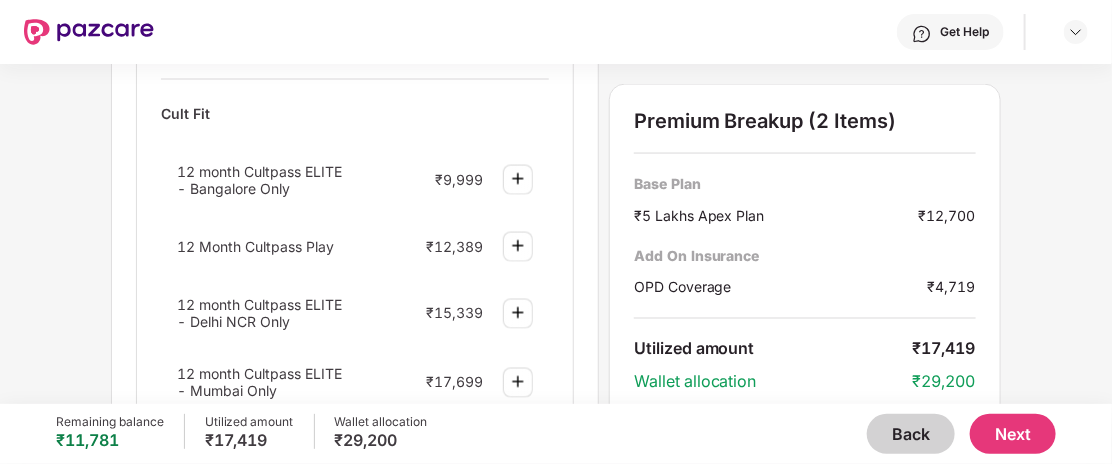click at bounding box center [518, 246] 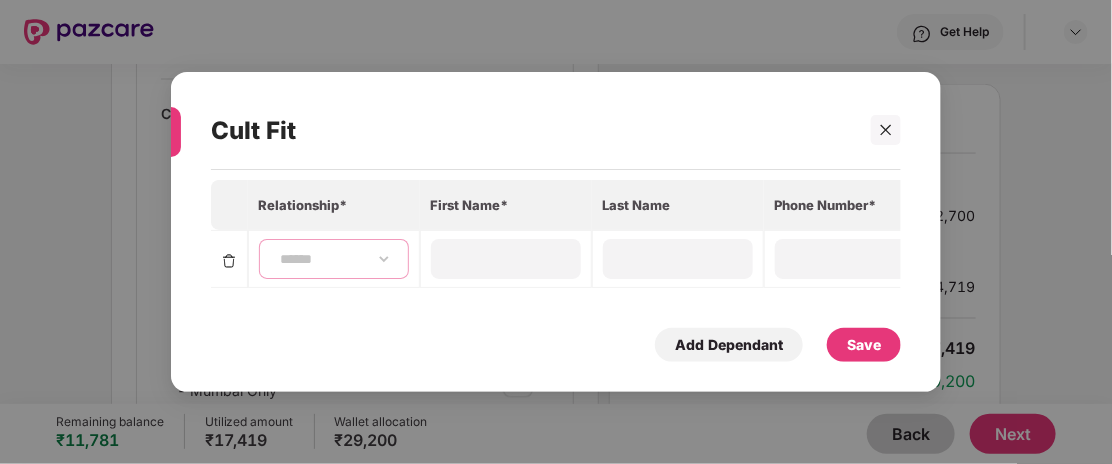click on "**********" at bounding box center (334, 259) 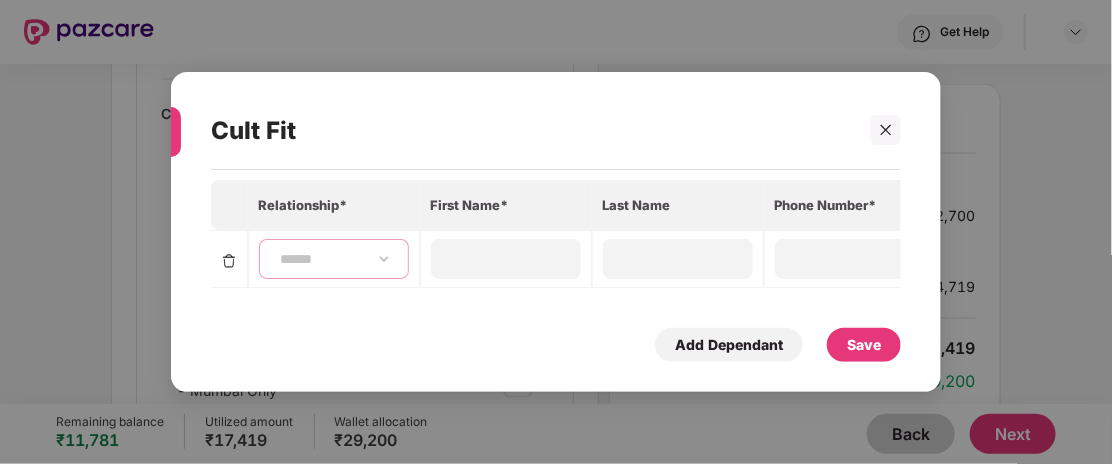 select on "****" 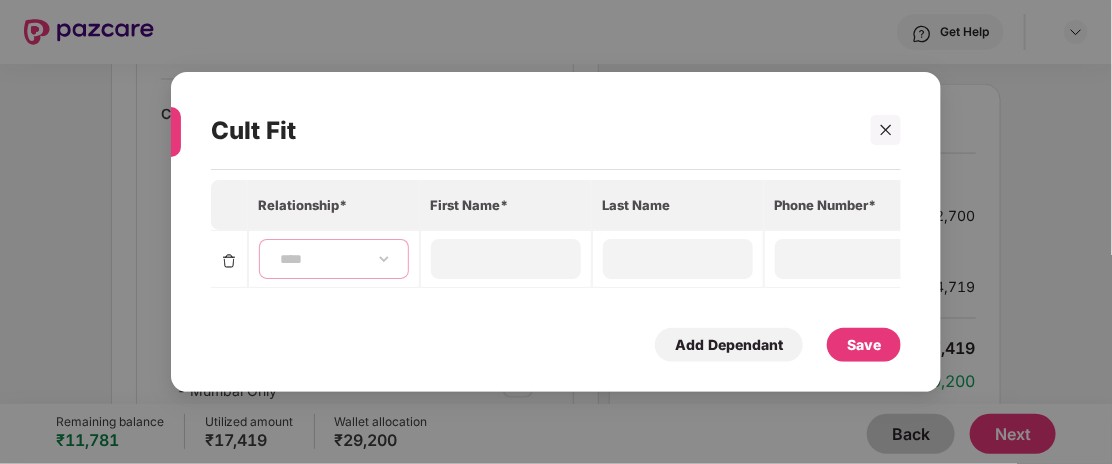 click on "**********" at bounding box center (334, 259) 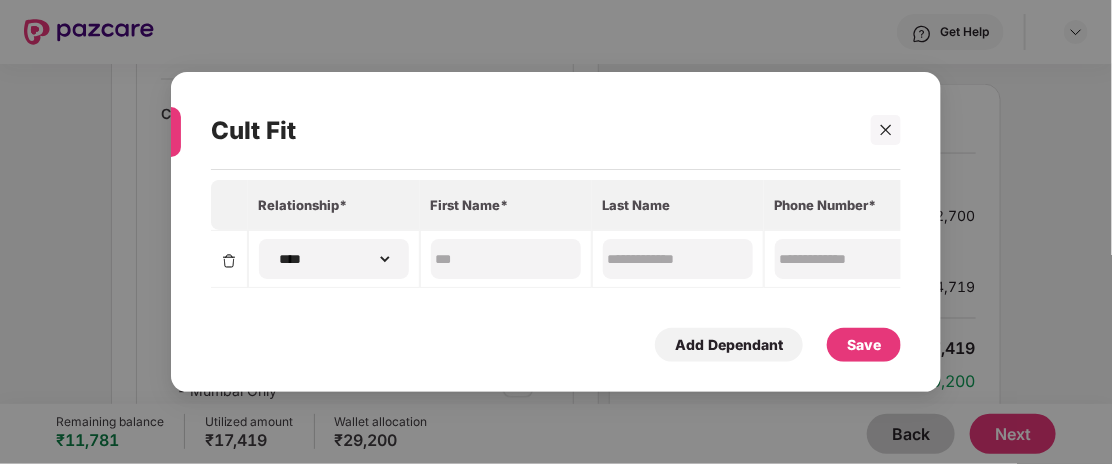 click on "Save" at bounding box center (864, 345) 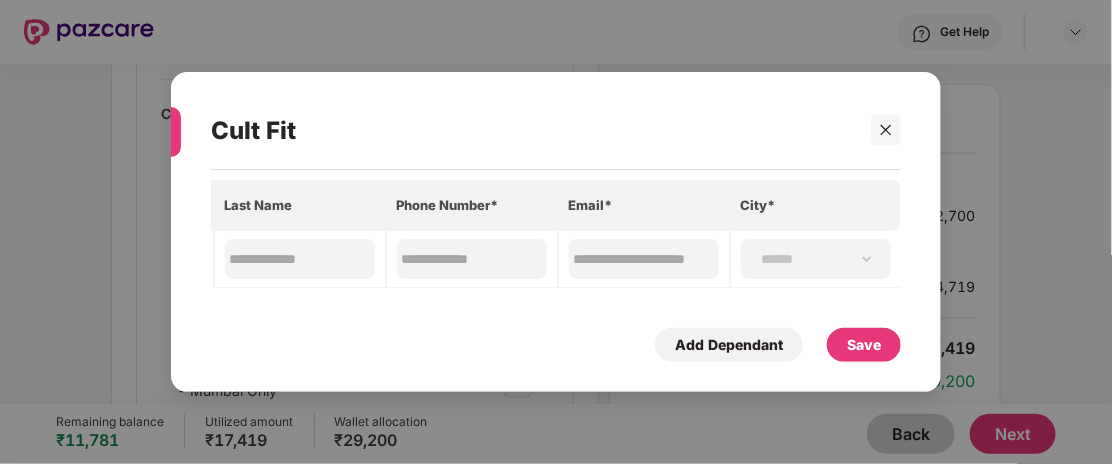 scroll, scrollTop: 0, scrollLeft: 382, axis: horizontal 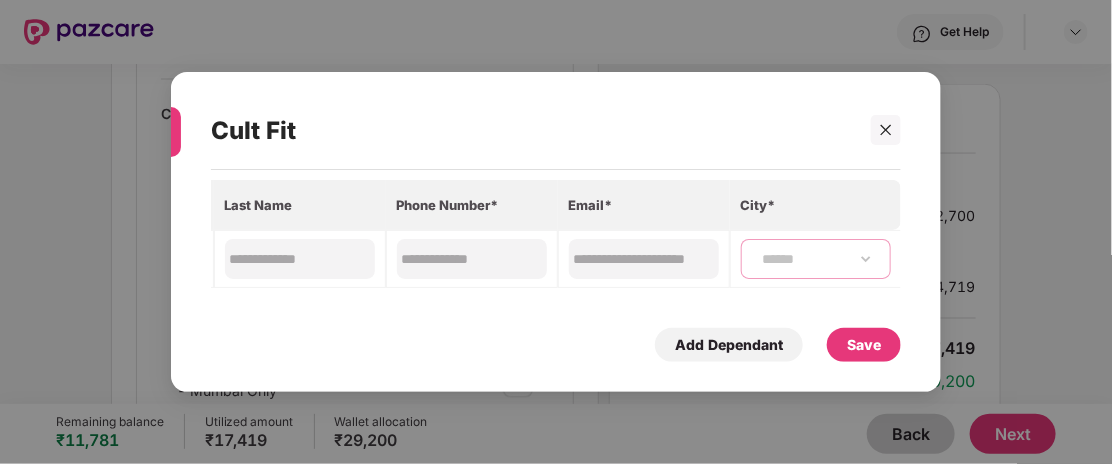 click on "**********" at bounding box center [816, 259] 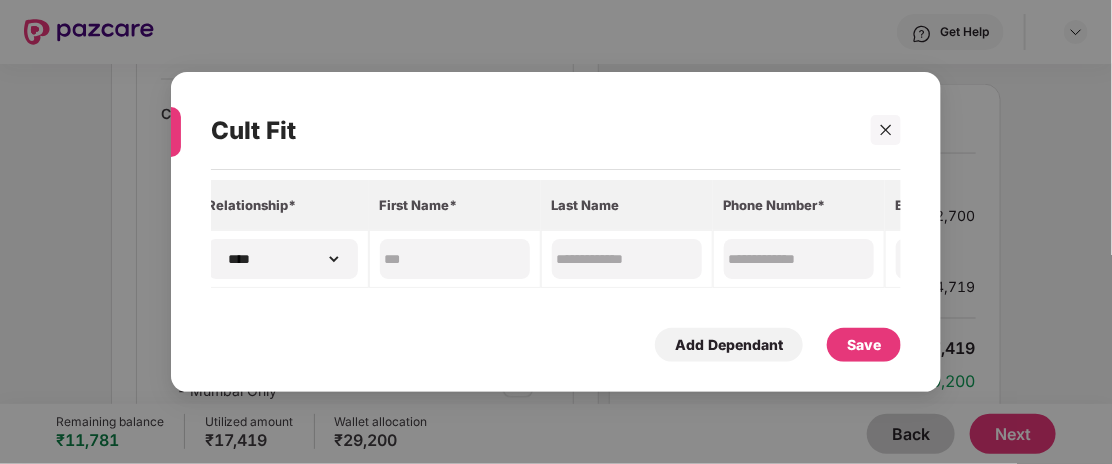 scroll, scrollTop: 0, scrollLeft: 0, axis: both 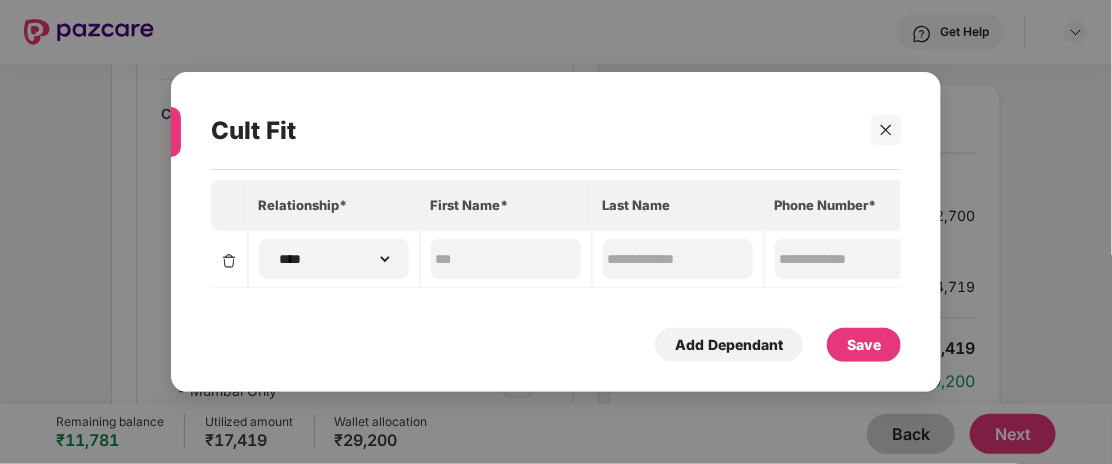 click on "Save" at bounding box center (864, 345) 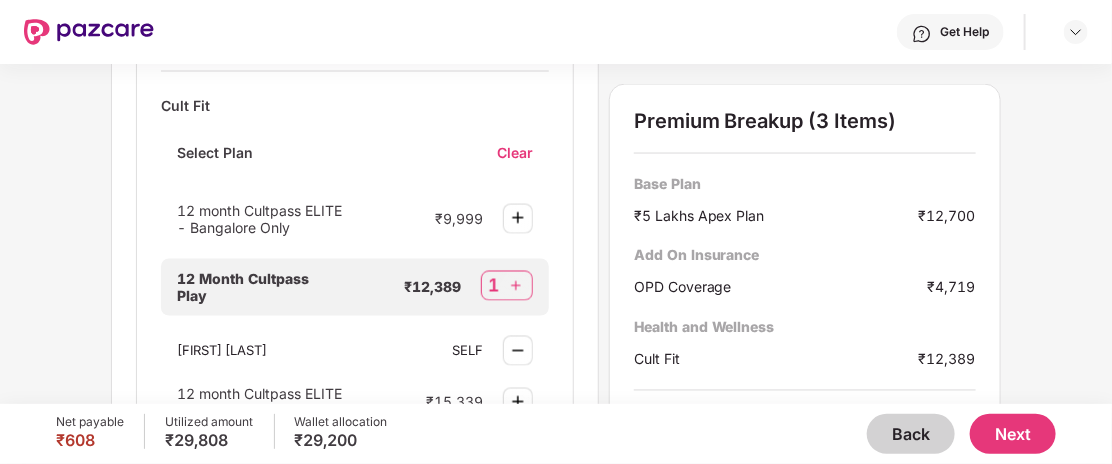 scroll, scrollTop: 1019, scrollLeft: 0, axis: vertical 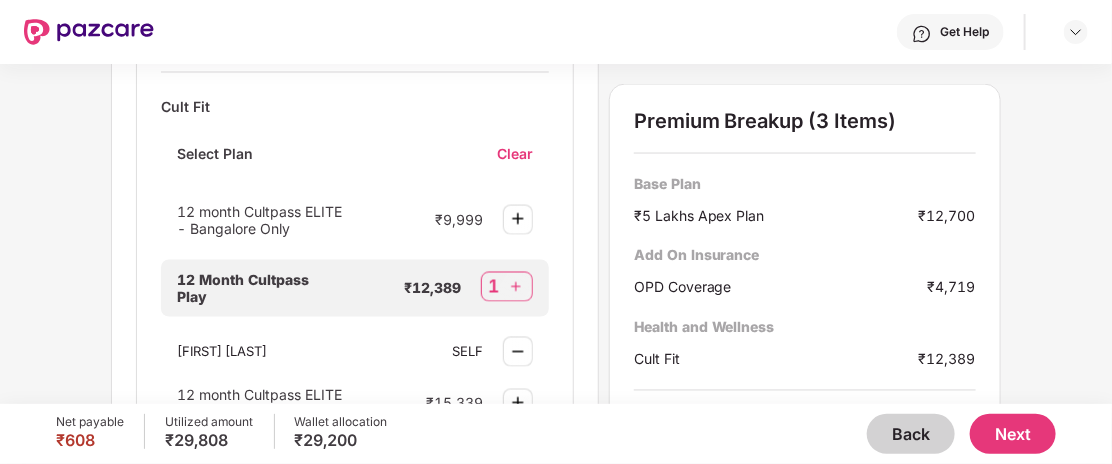 click on "Clear" at bounding box center (523, 153) 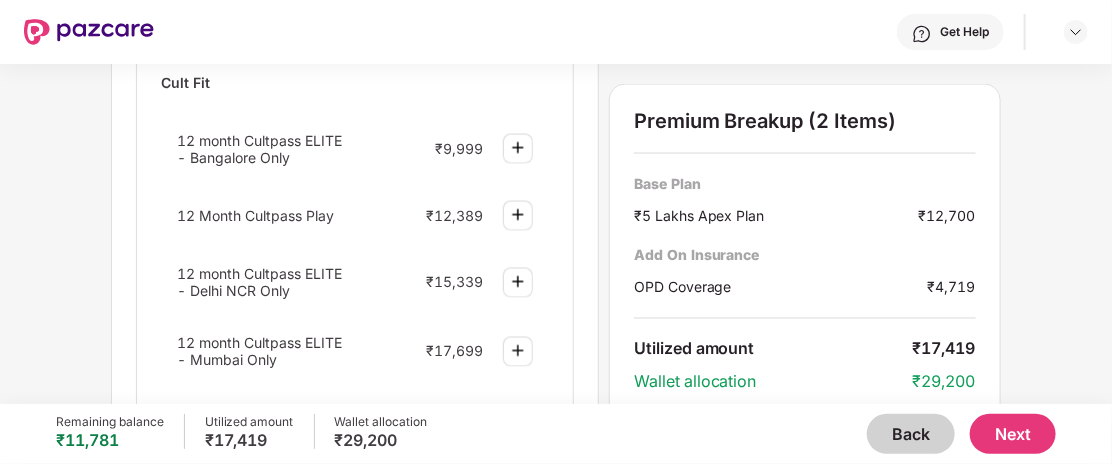 scroll, scrollTop: 995, scrollLeft: 0, axis: vertical 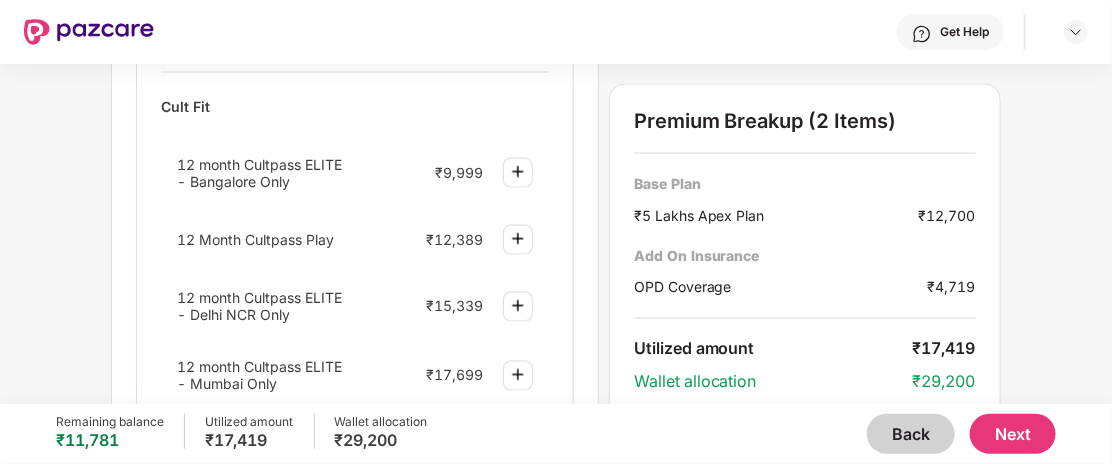 click on "12 Month Cultpass Play" at bounding box center (255, 239) 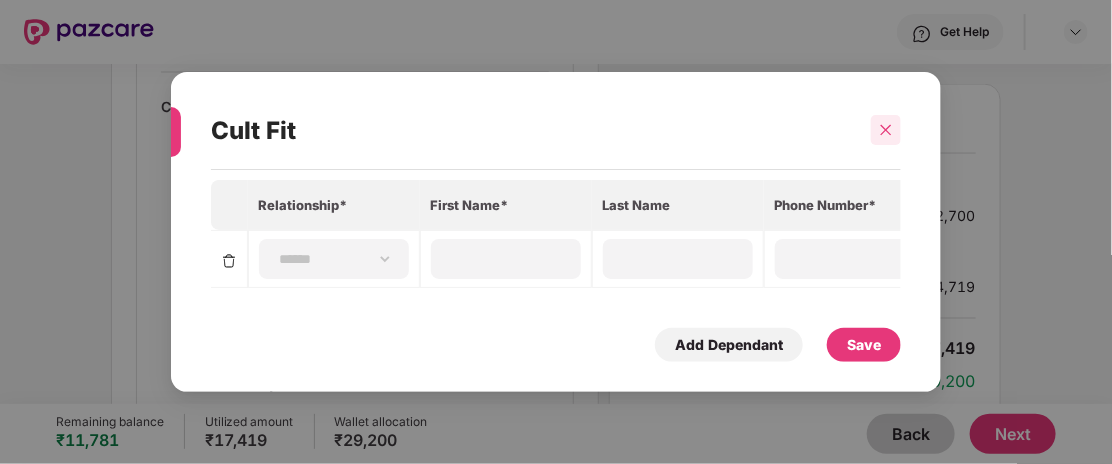 click 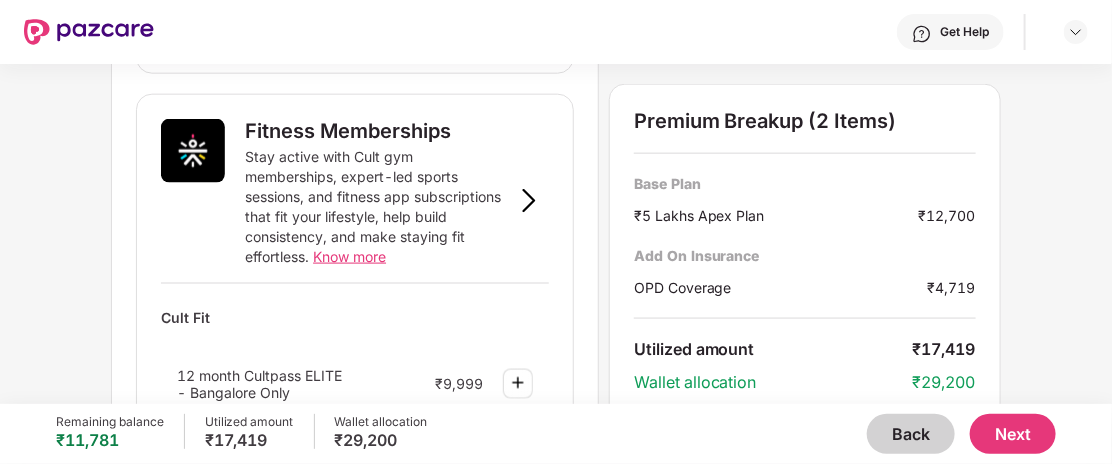 scroll, scrollTop: 783, scrollLeft: 0, axis: vertical 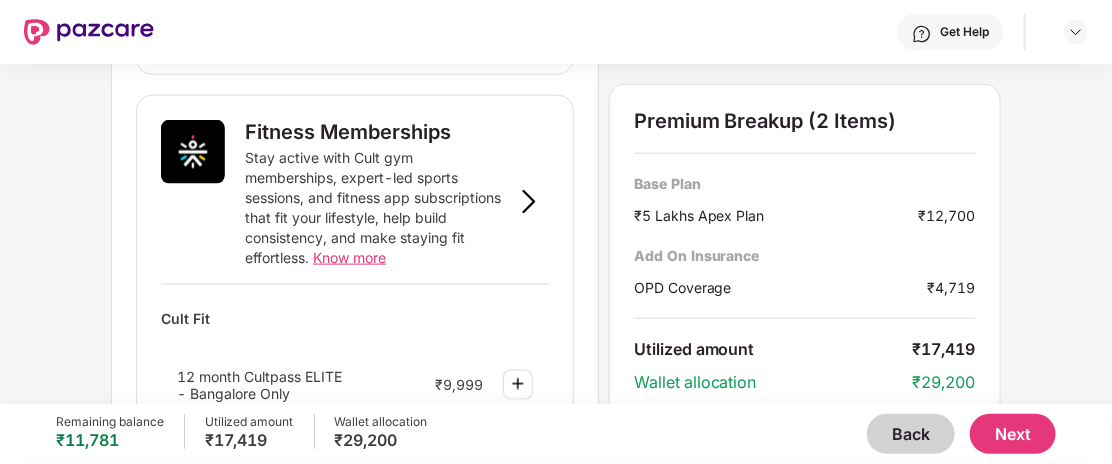 click on "Know more" at bounding box center (349, 257) 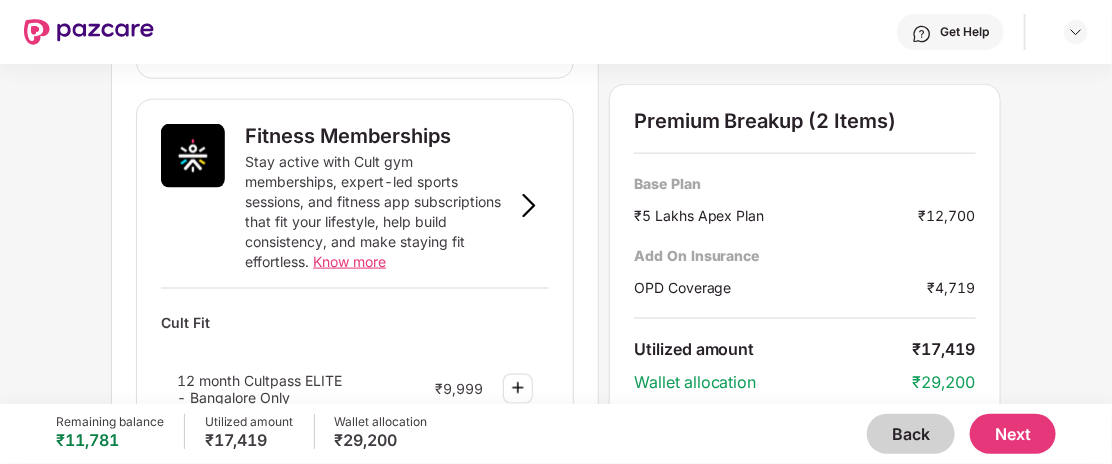 scroll, scrollTop: 776, scrollLeft: 0, axis: vertical 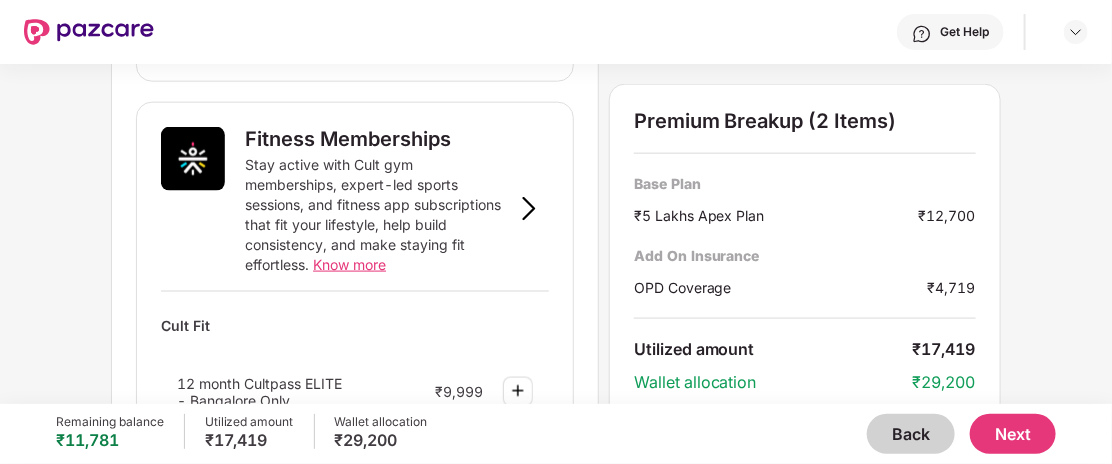 click on "Know more" at bounding box center [349, 264] 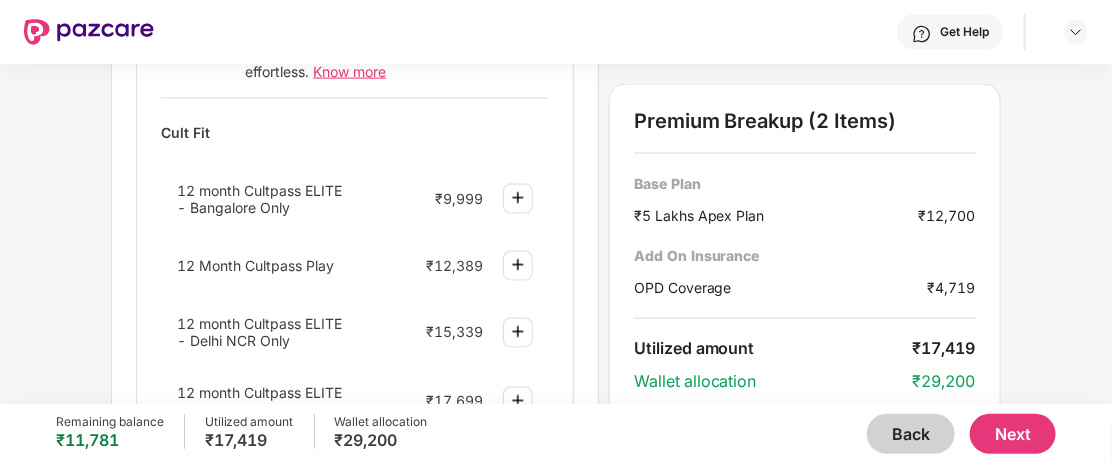 scroll, scrollTop: 976, scrollLeft: 0, axis: vertical 